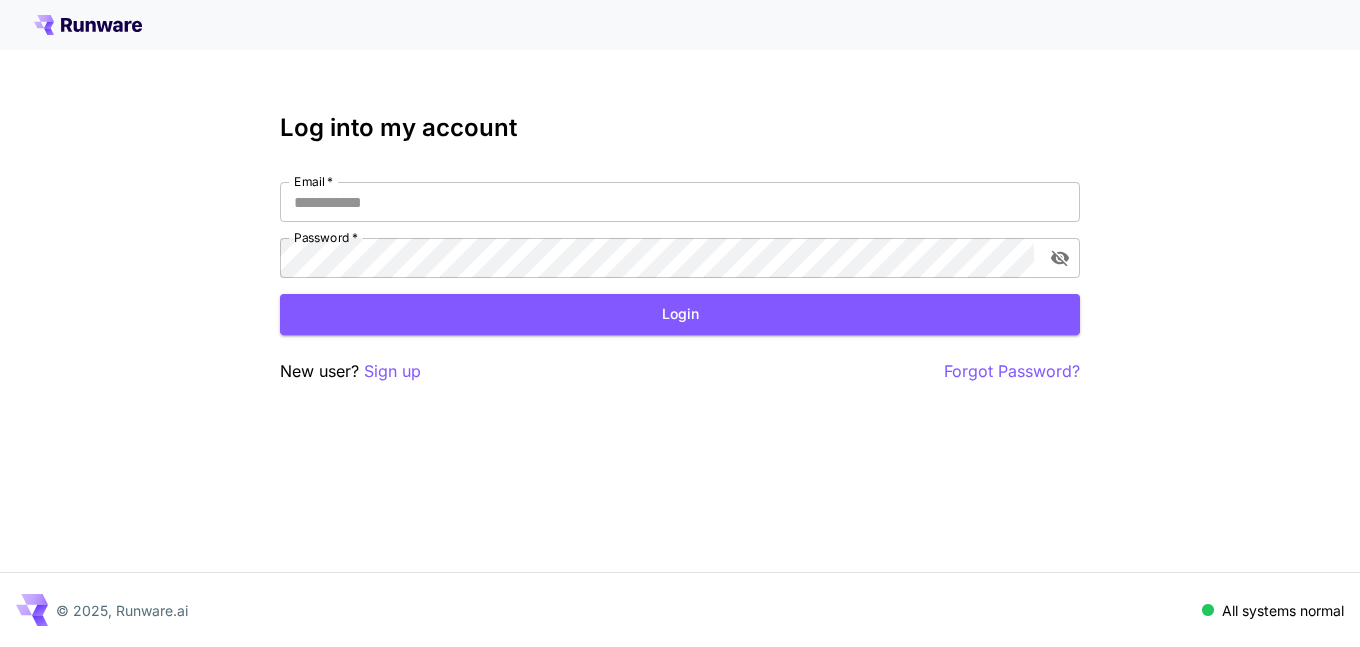 scroll, scrollTop: 0, scrollLeft: 0, axis: both 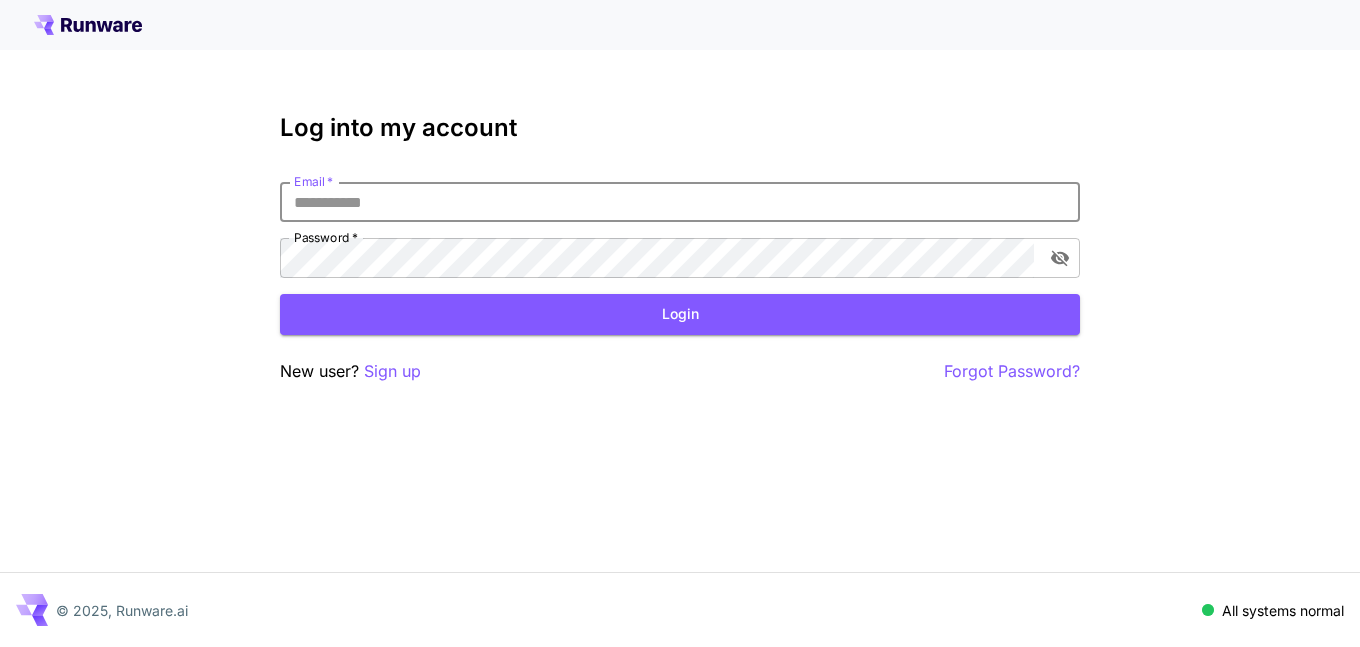 click on "Email   *" at bounding box center [680, 202] 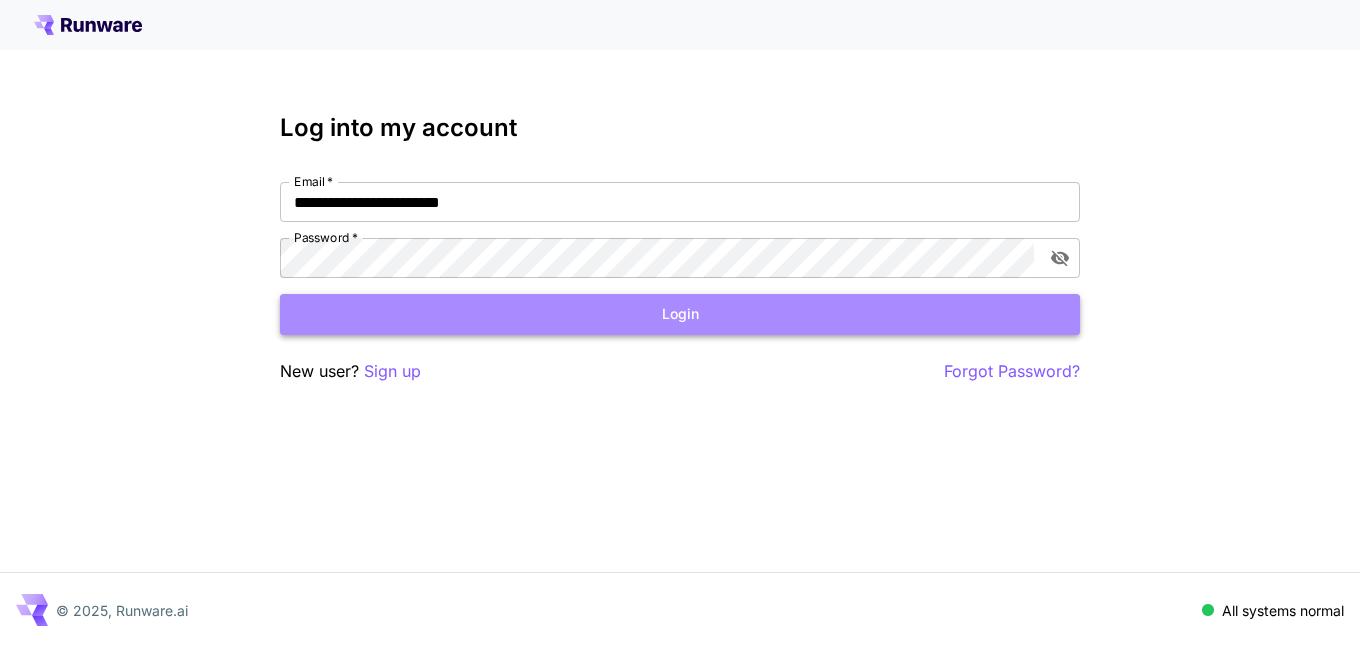 click on "Login" at bounding box center (680, 314) 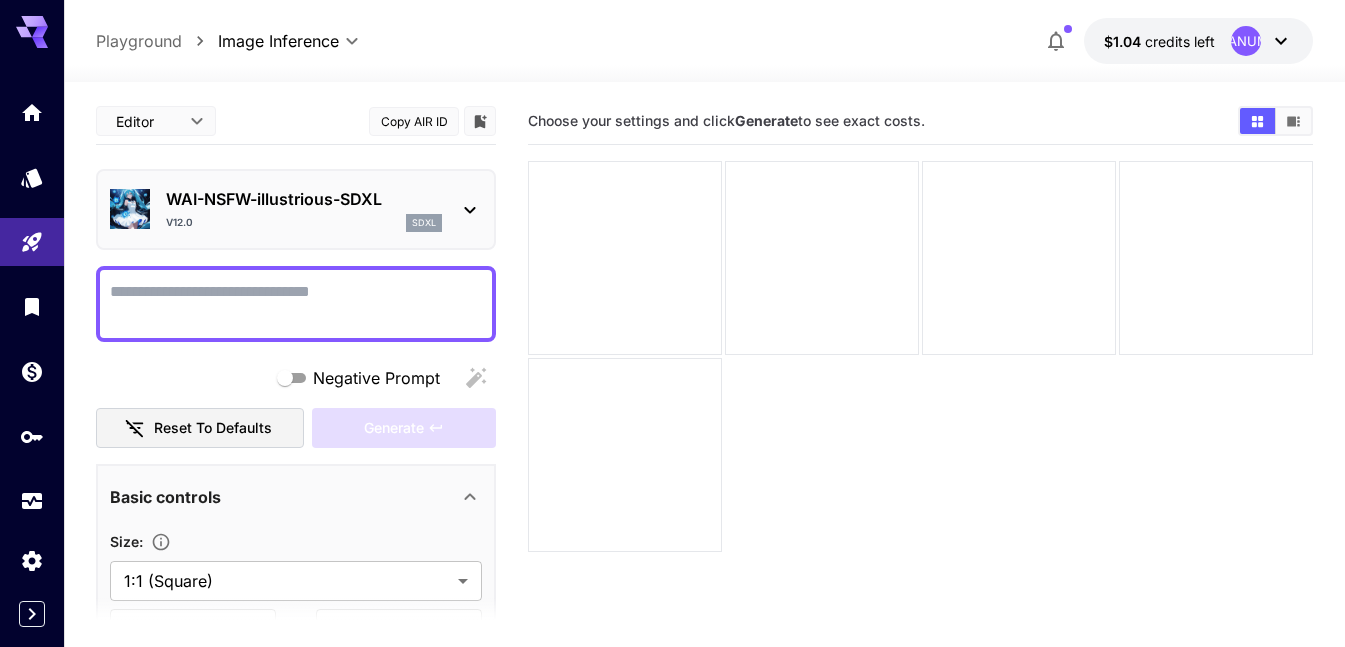 click on "Negative Prompt" at bounding box center (296, 304) 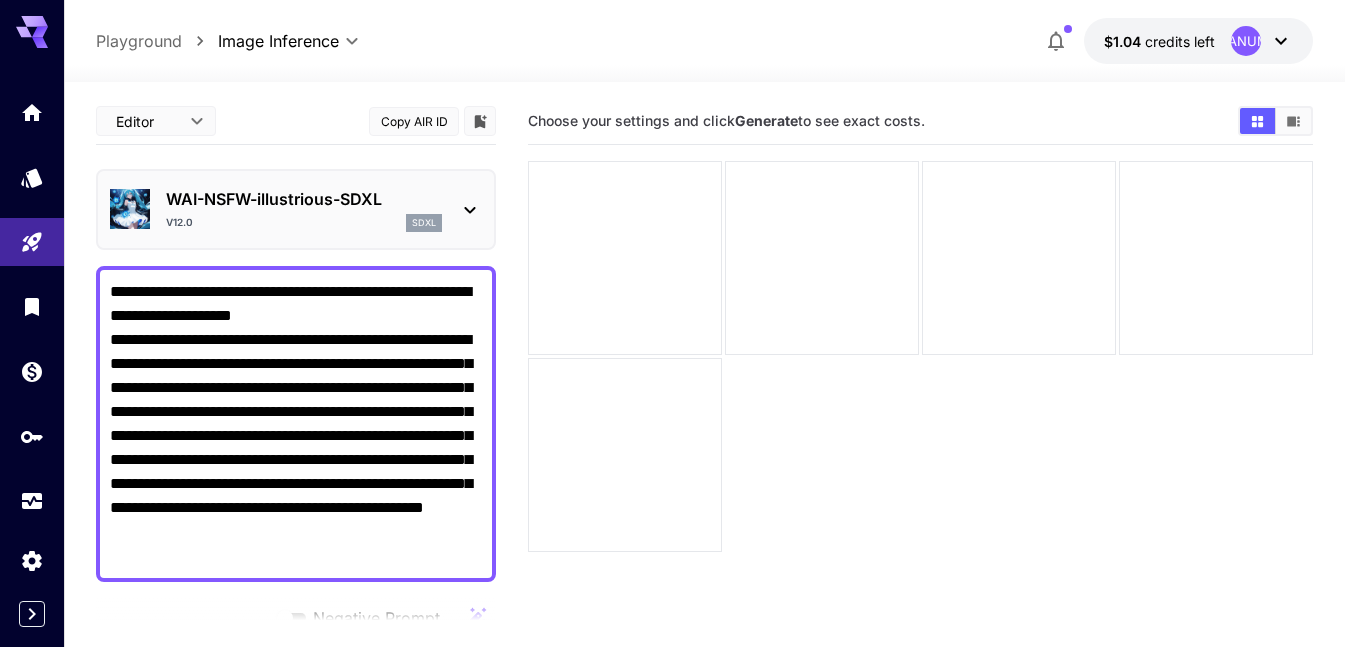 type on "**********" 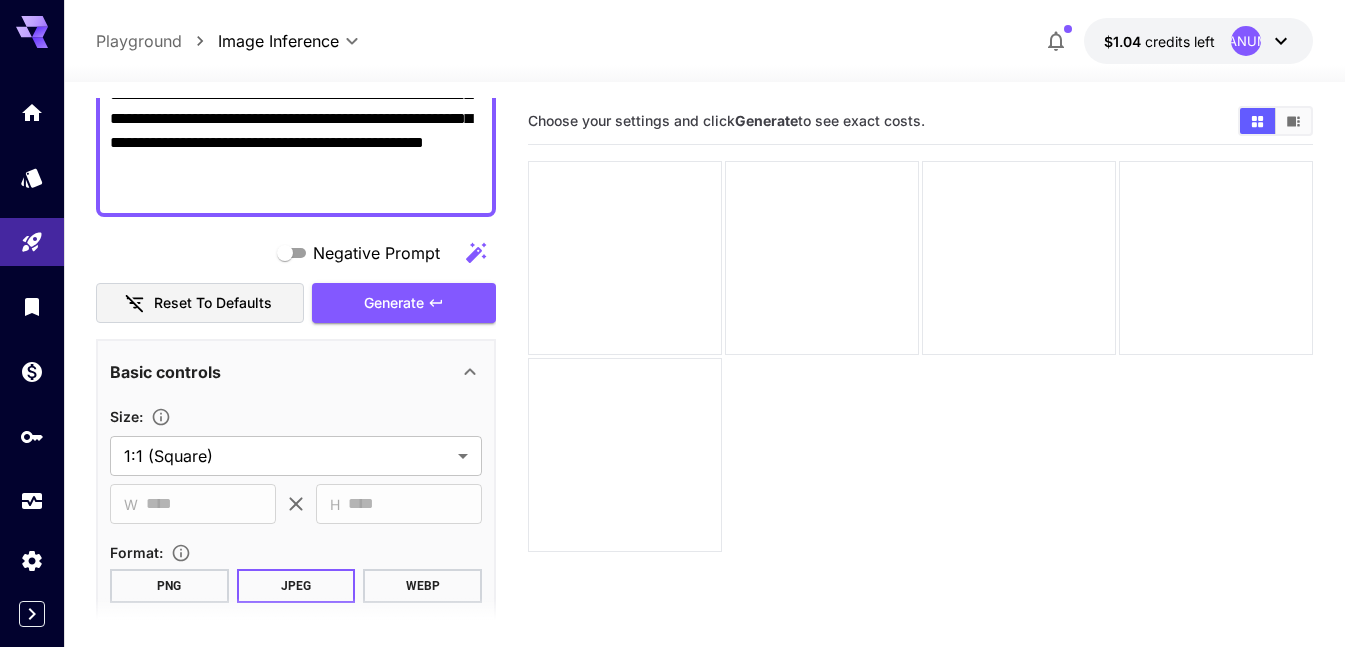 scroll, scrollTop: 400, scrollLeft: 0, axis: vertical 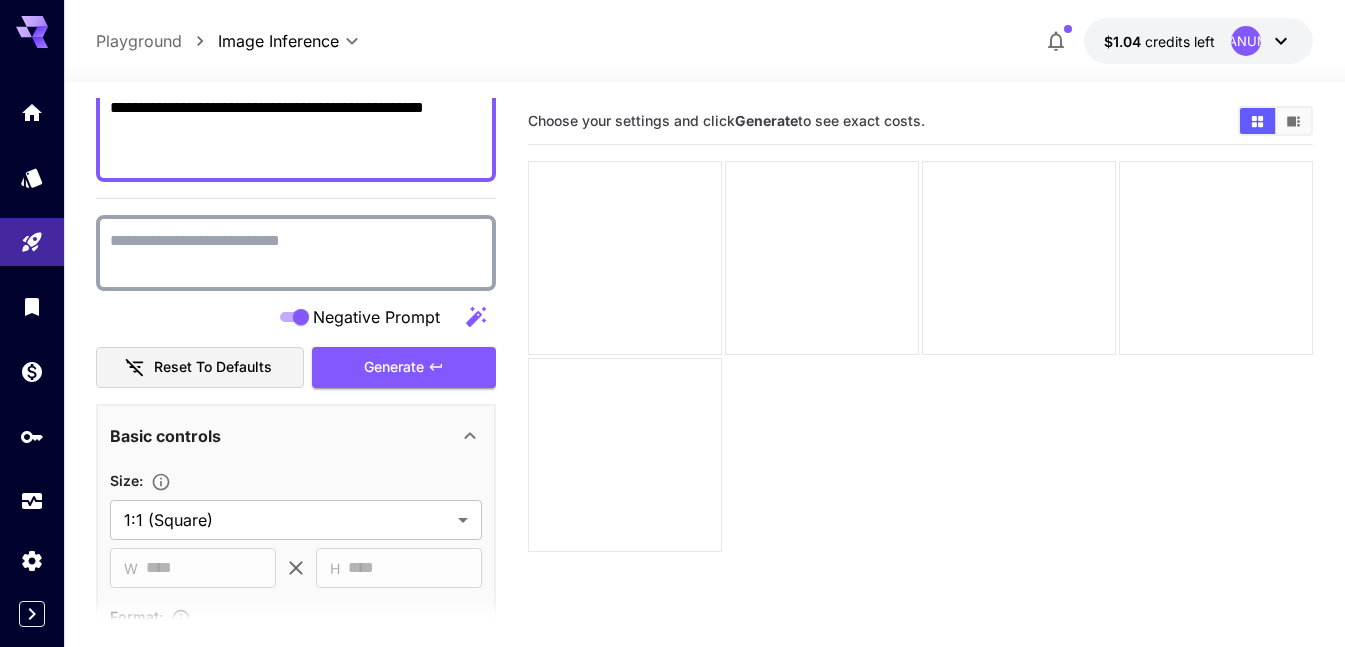 click on "Negative Prompt" at bounding box center (296, 253) 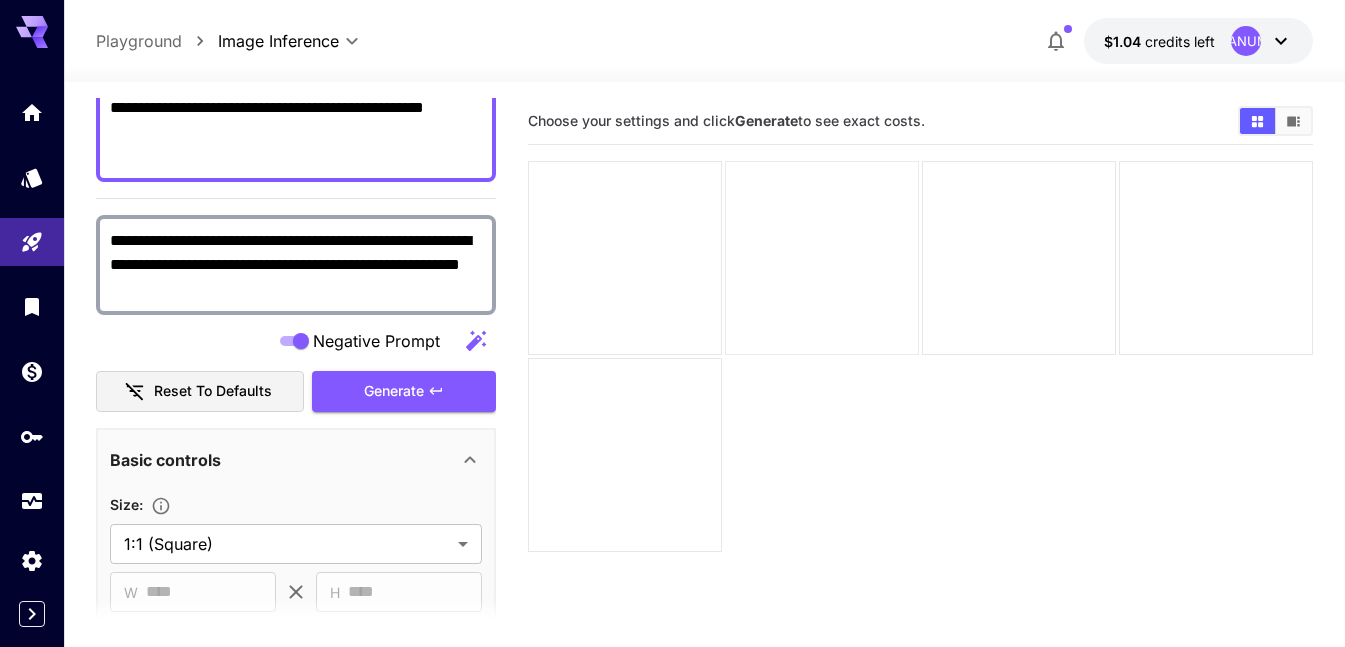 type on "**********" 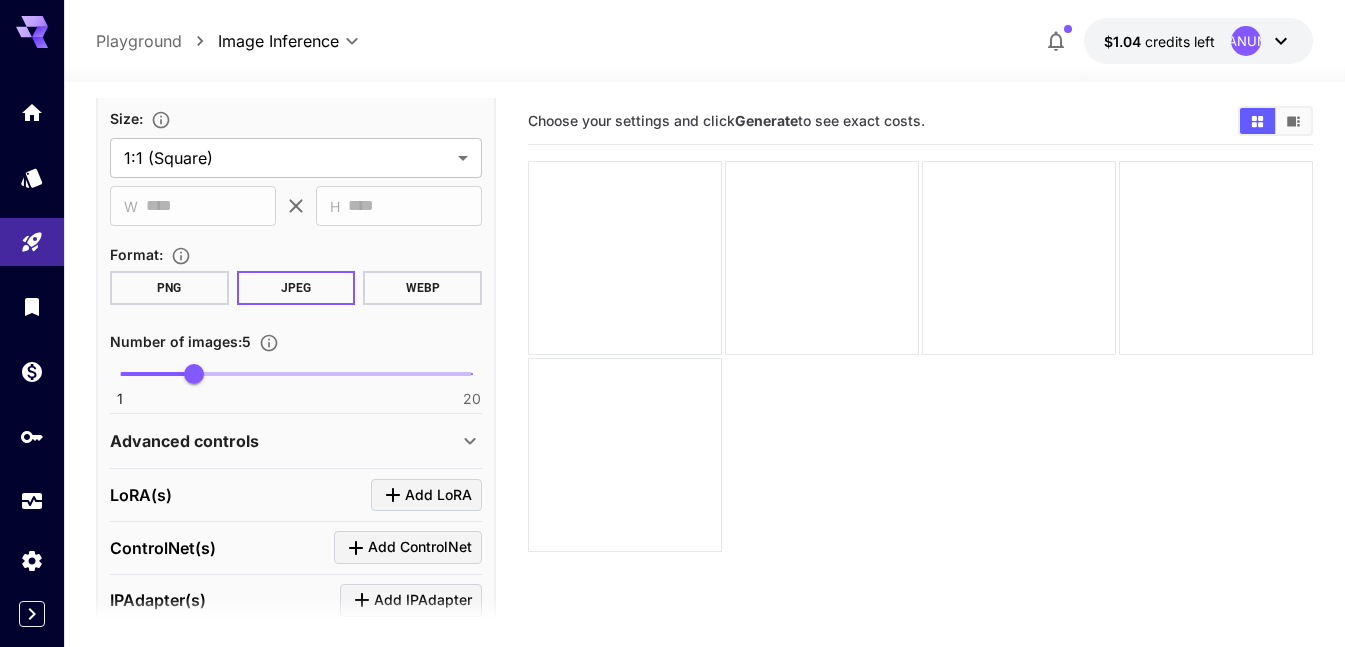 scroll, scrollTop: 900, scrollLeft: 0, axis: vertical 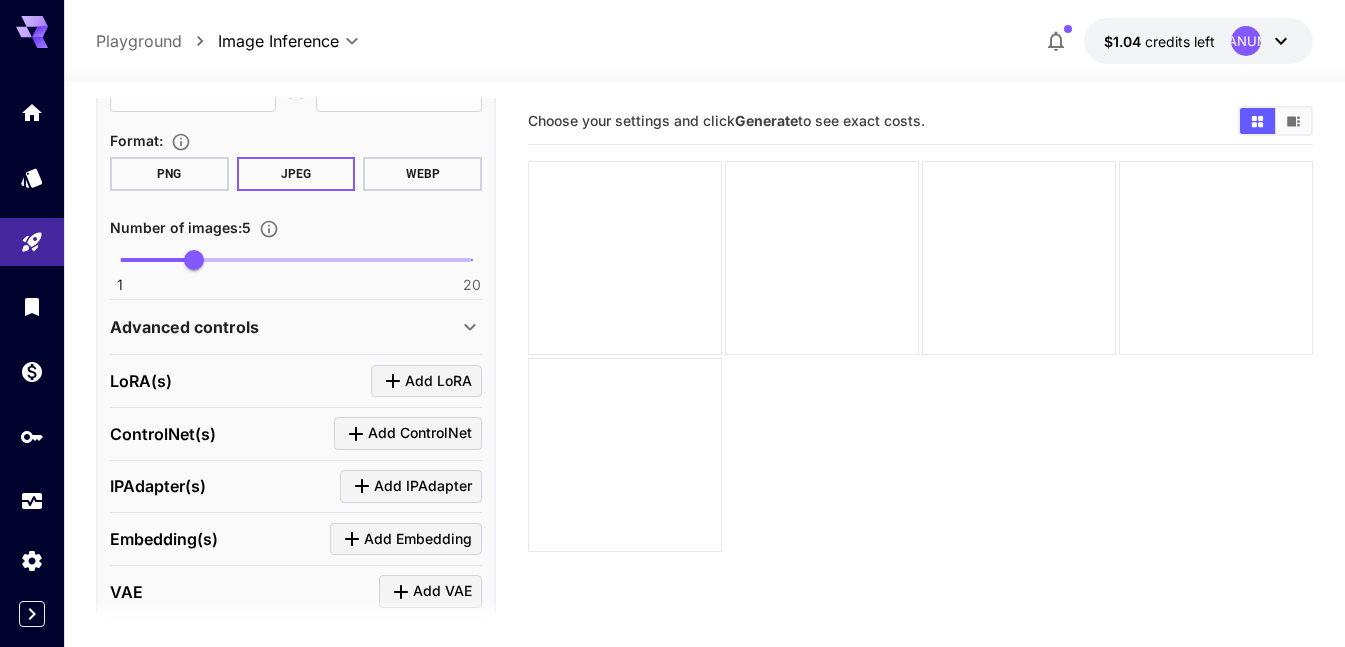 click on "Advanced controls" at bounding box center [184, 327] 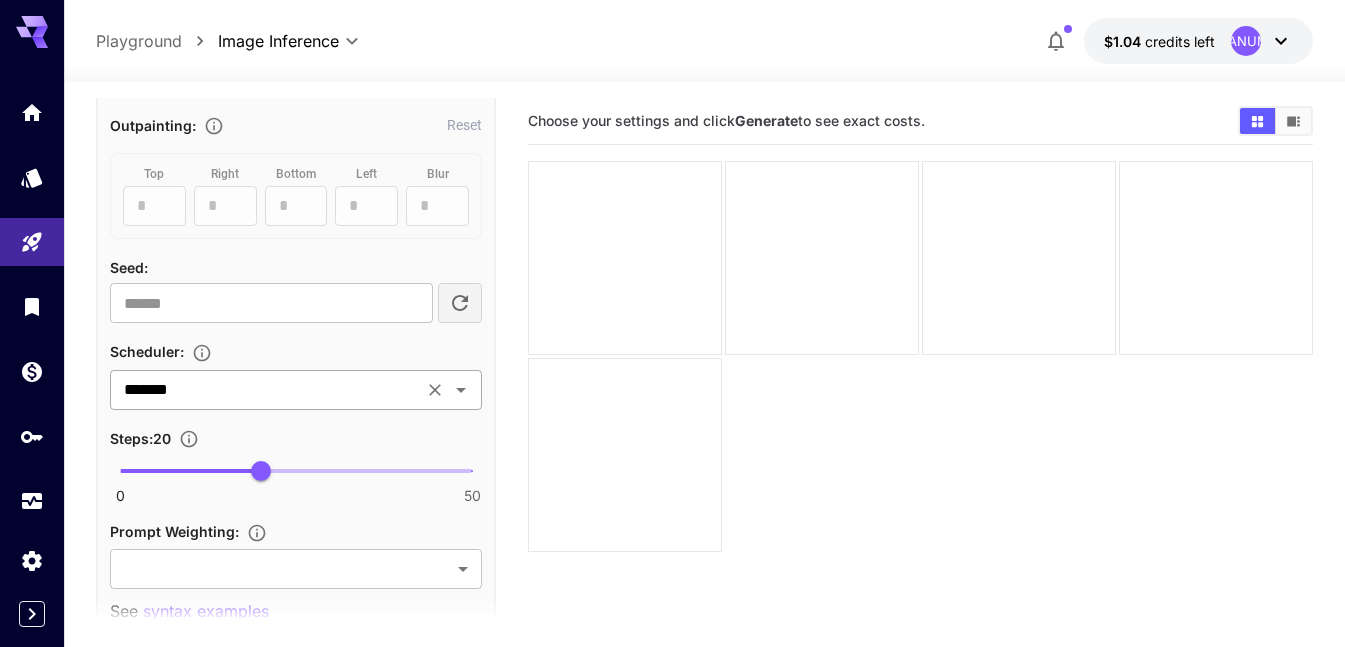 scroll, scrollTop: 1500, scrollLeft: 0, axis: vertical 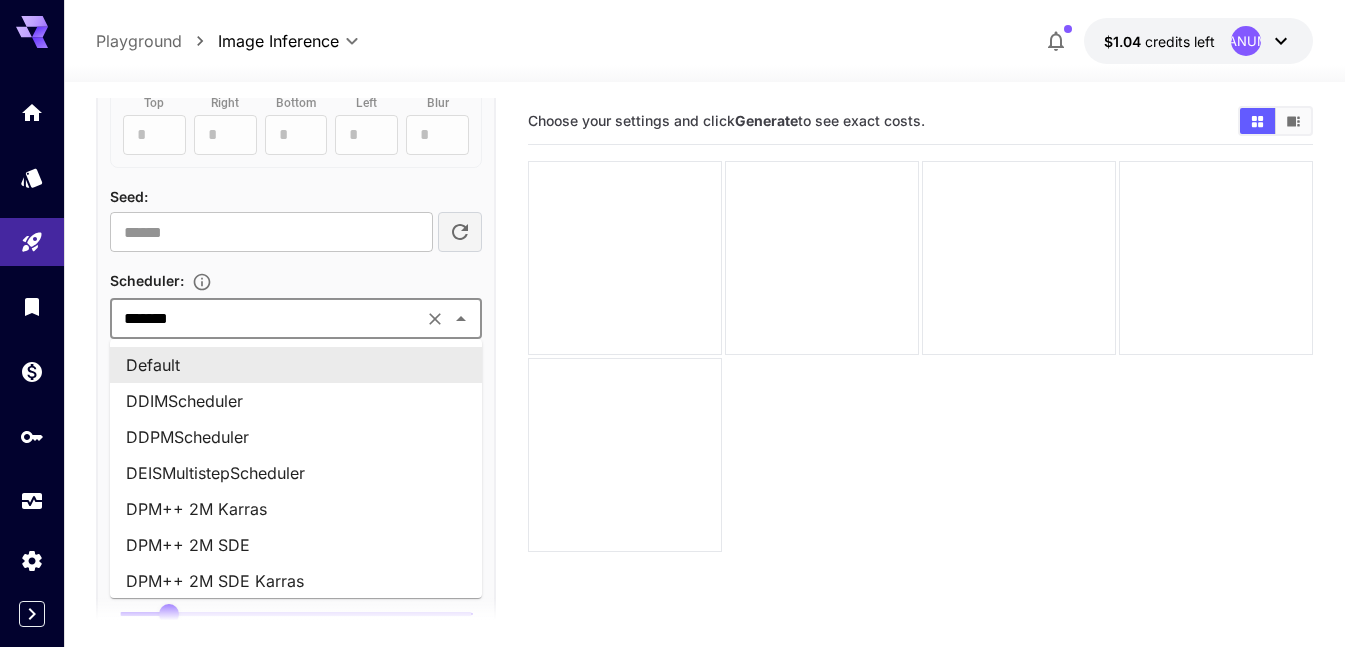 click on "*******" at bounding box center [266, 319] 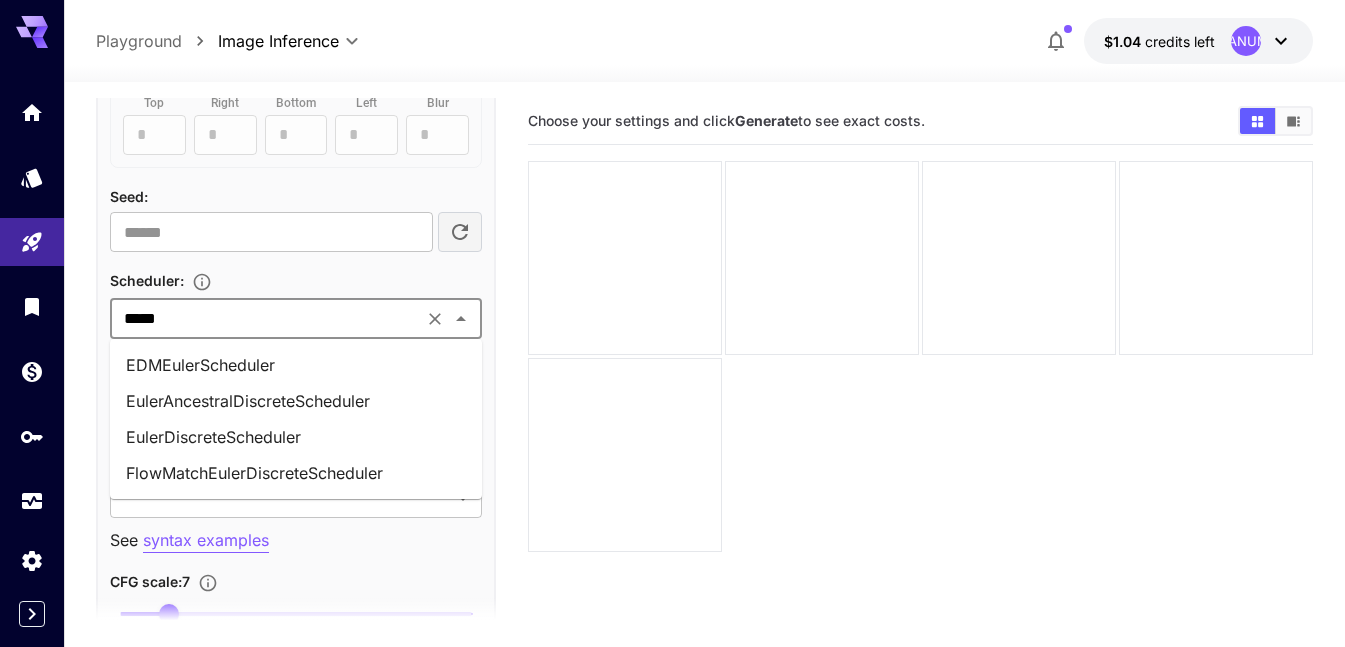 type on "******" 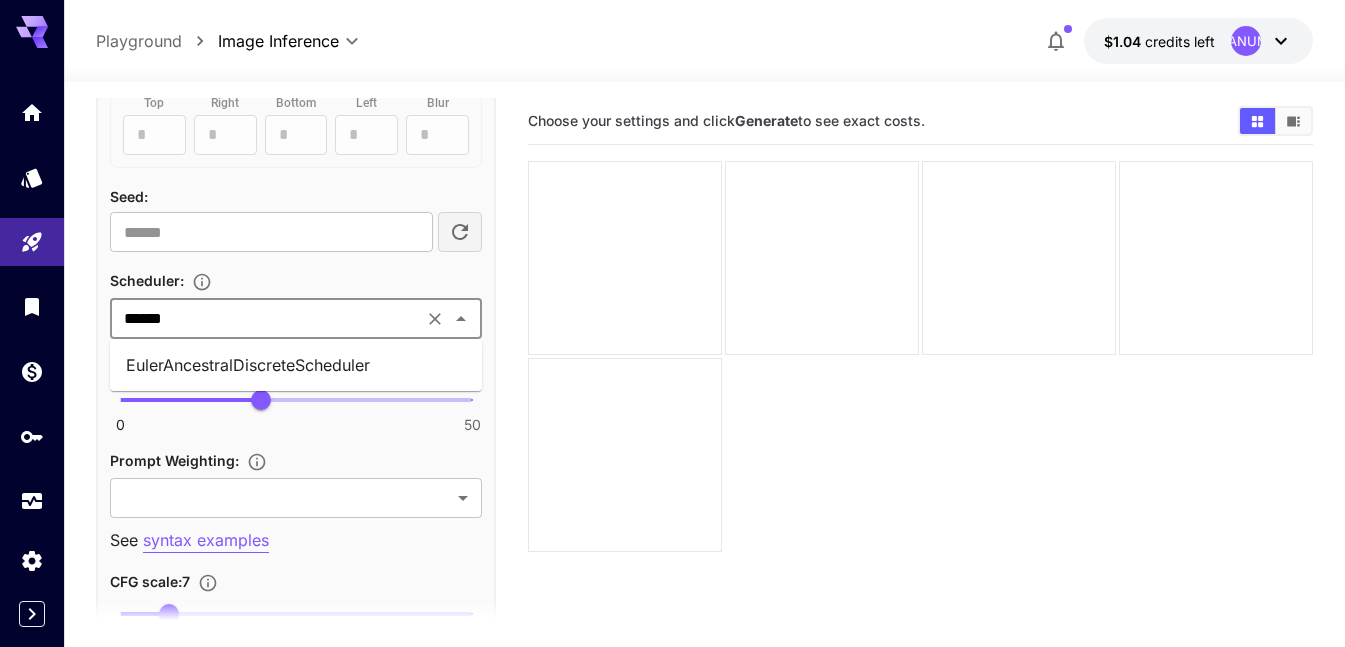 drag, startPoint x: 294, startPoint y: 373, endPoint x: 283, endPoint y: 371, distance: 11.18034 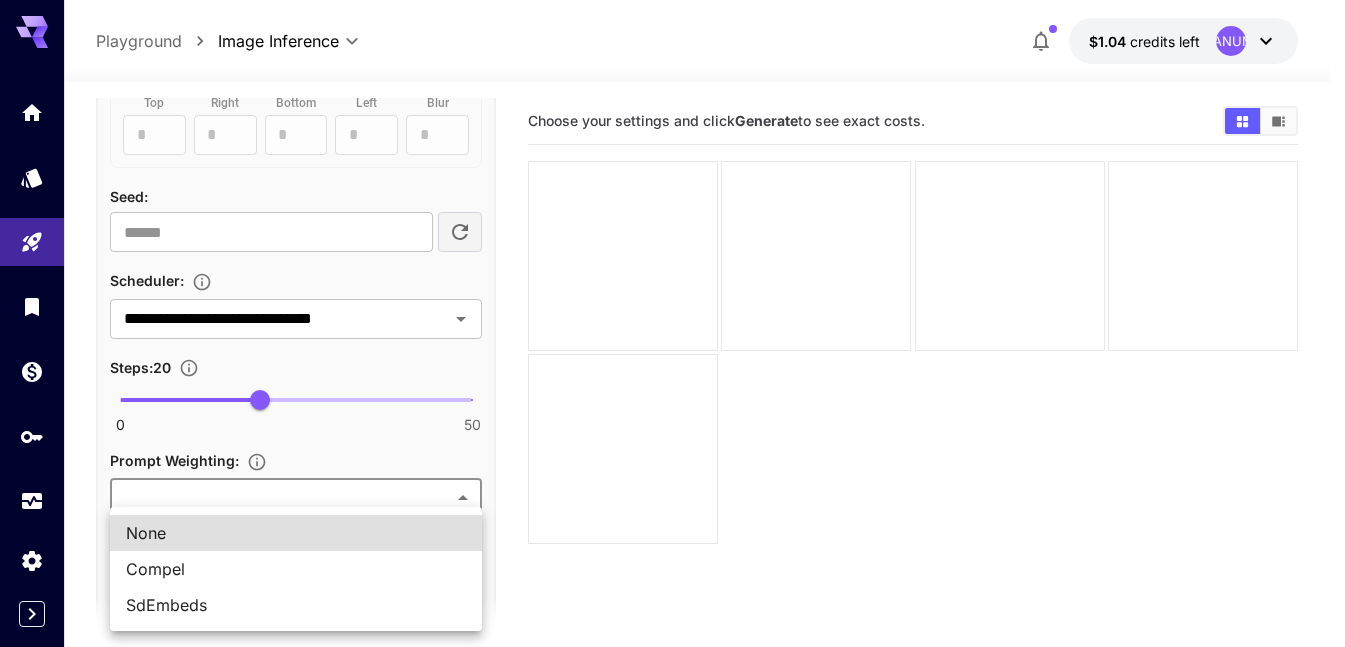 click on "**********" at bounding box center [672, 402] 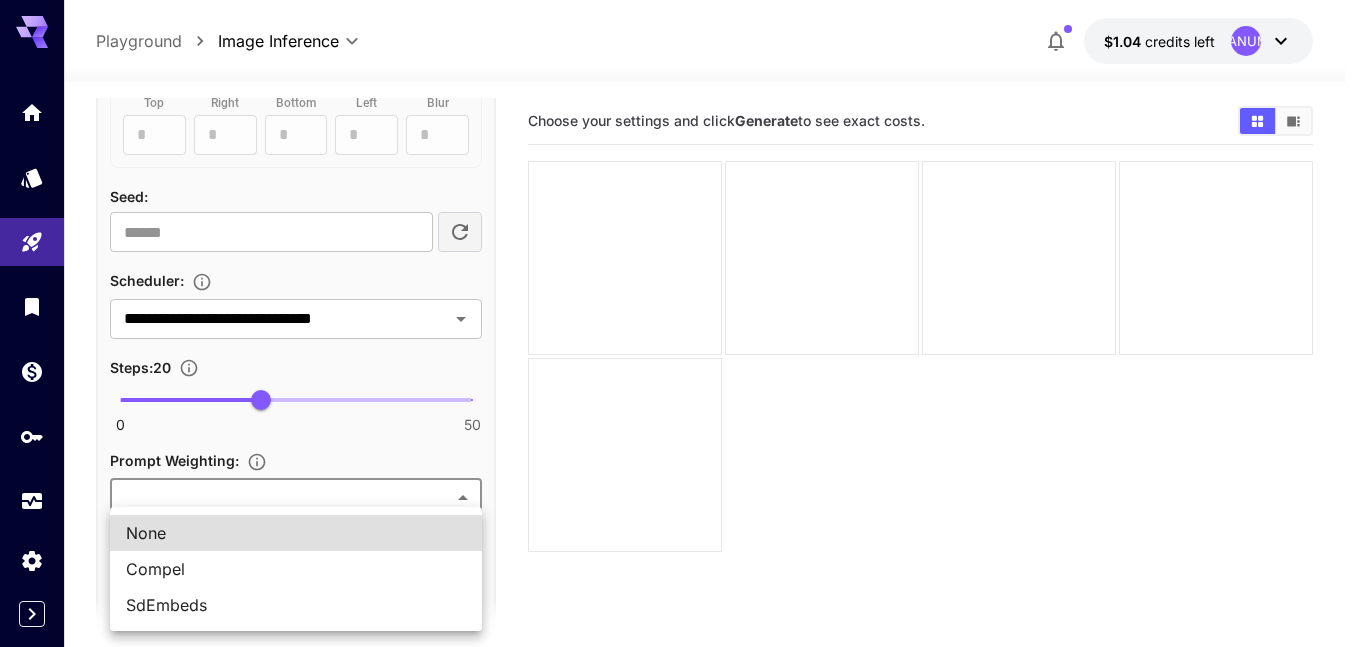 click on "Compel" at bounding box center [296, 569] 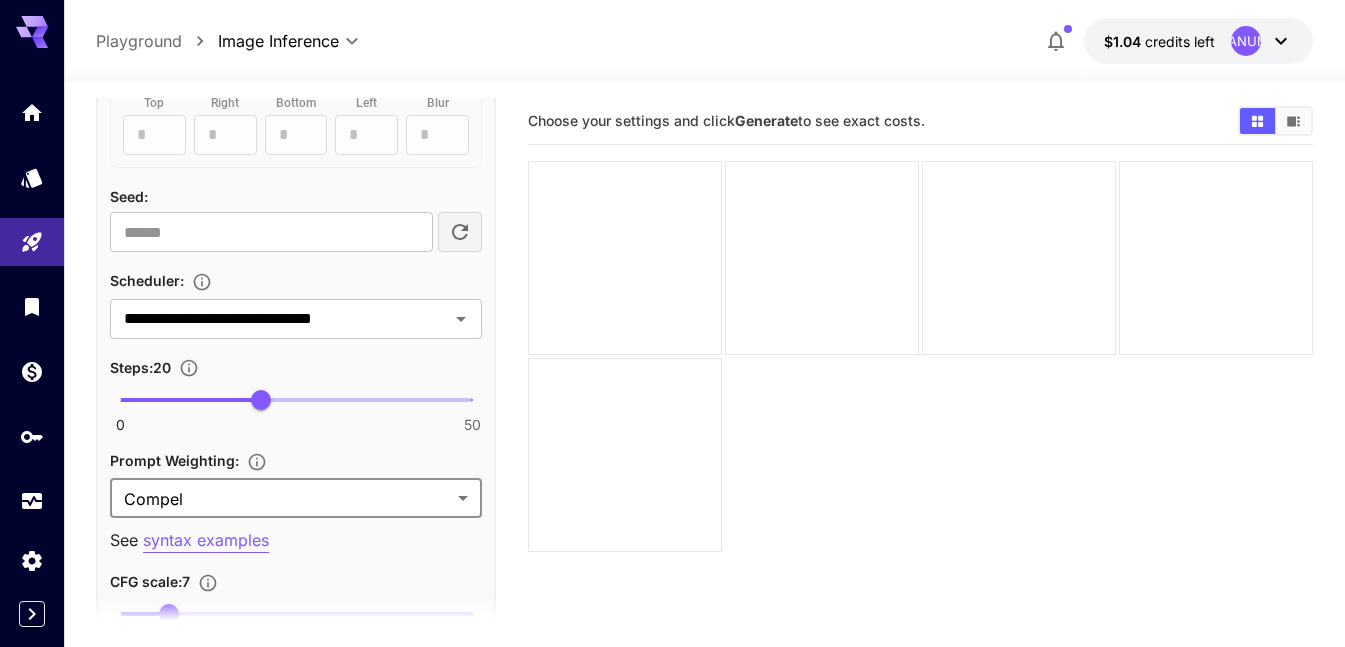 scroll, scrollTop: 1800, scrollLeft: 0, axis: vertical 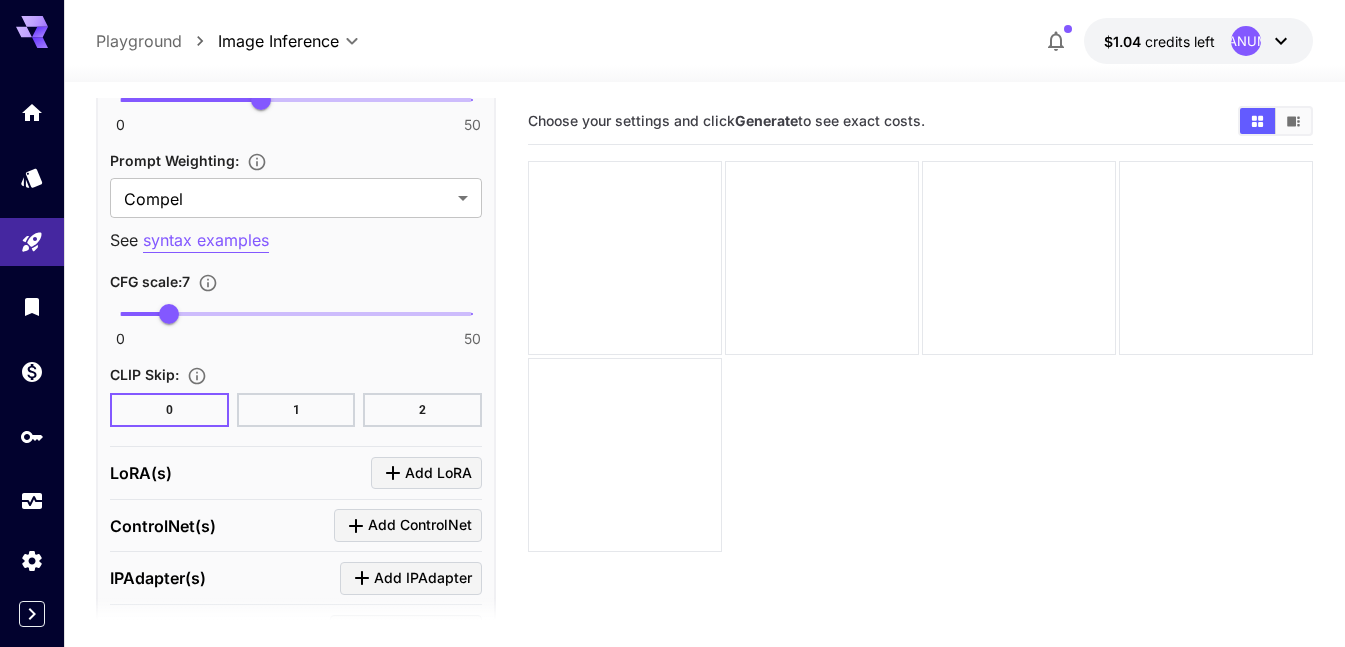 click on "2" at bounding box center [422, 410] 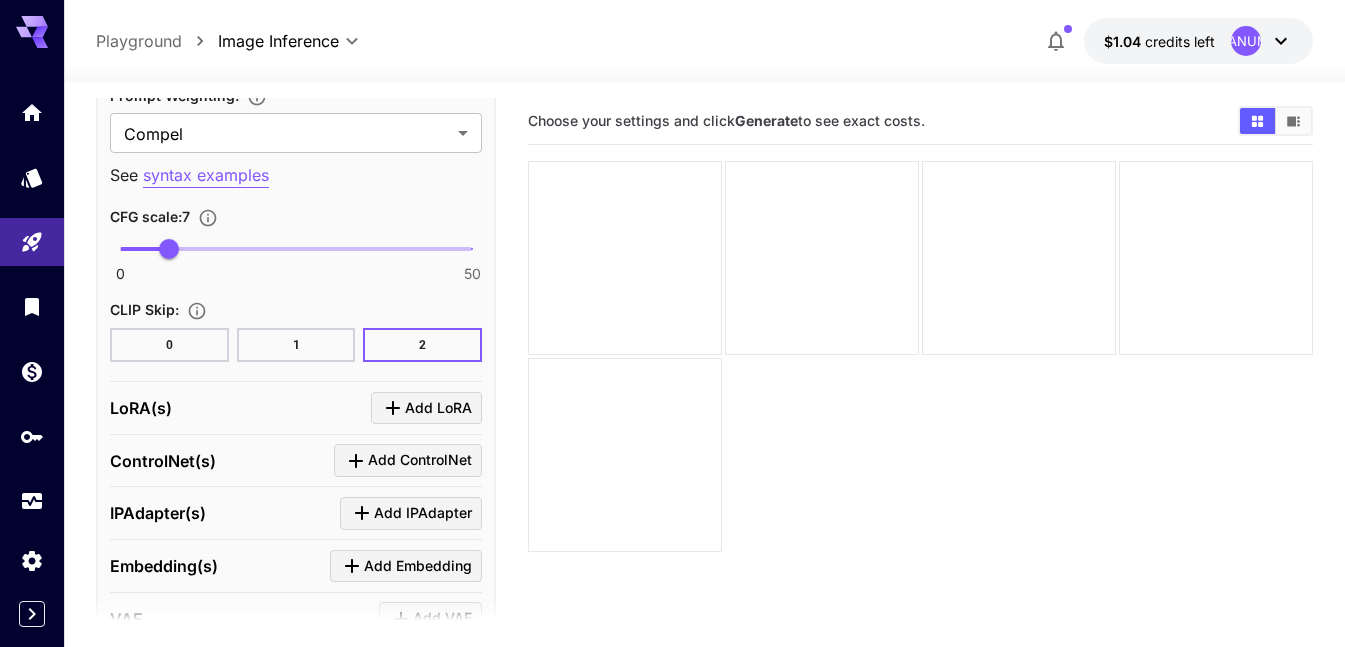 scroll, scrollTop: 2024, scrollLeft: 0, axis: vertical 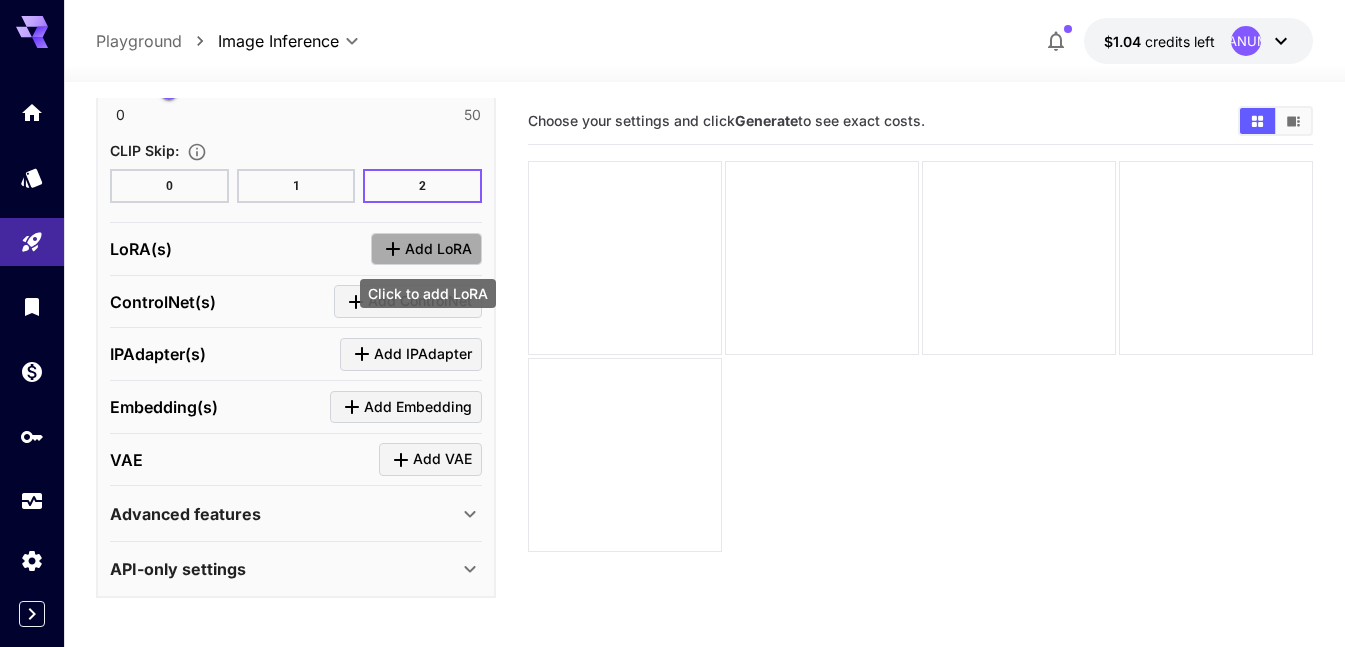 click on "Add LoRA" at bounding box center [438, 249] 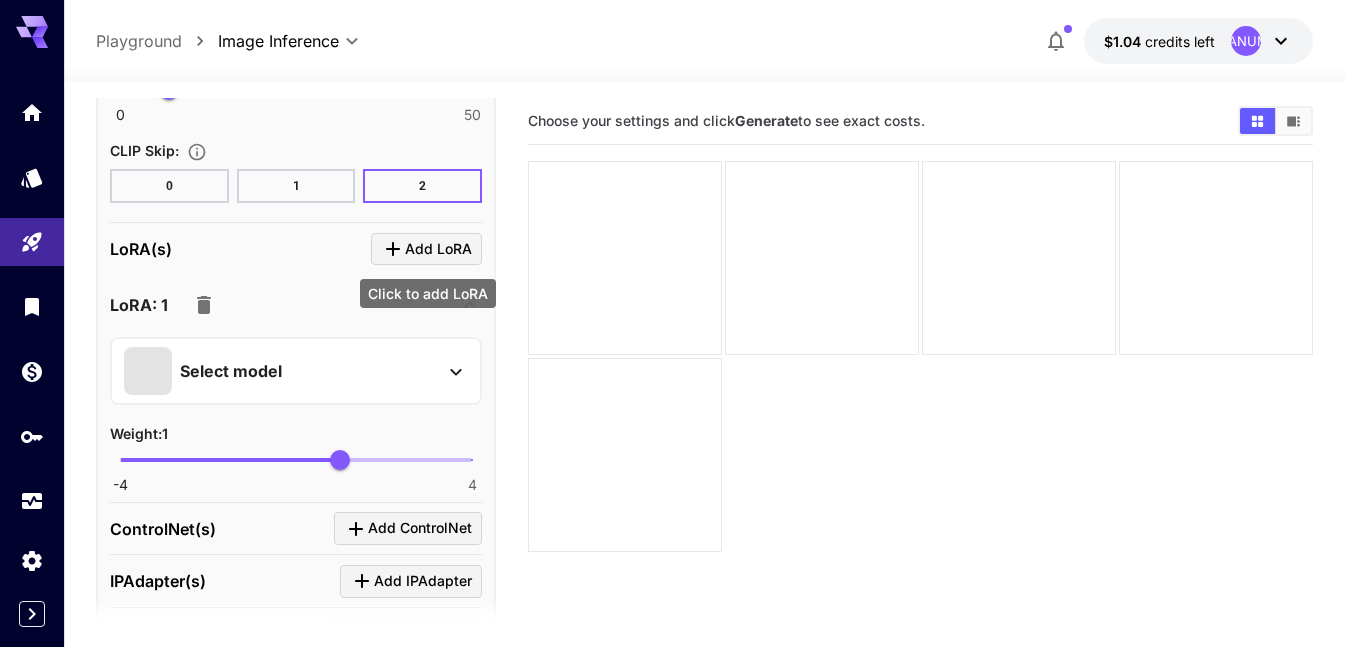 click on "Add LoRA" at bounding box center (438, 249) 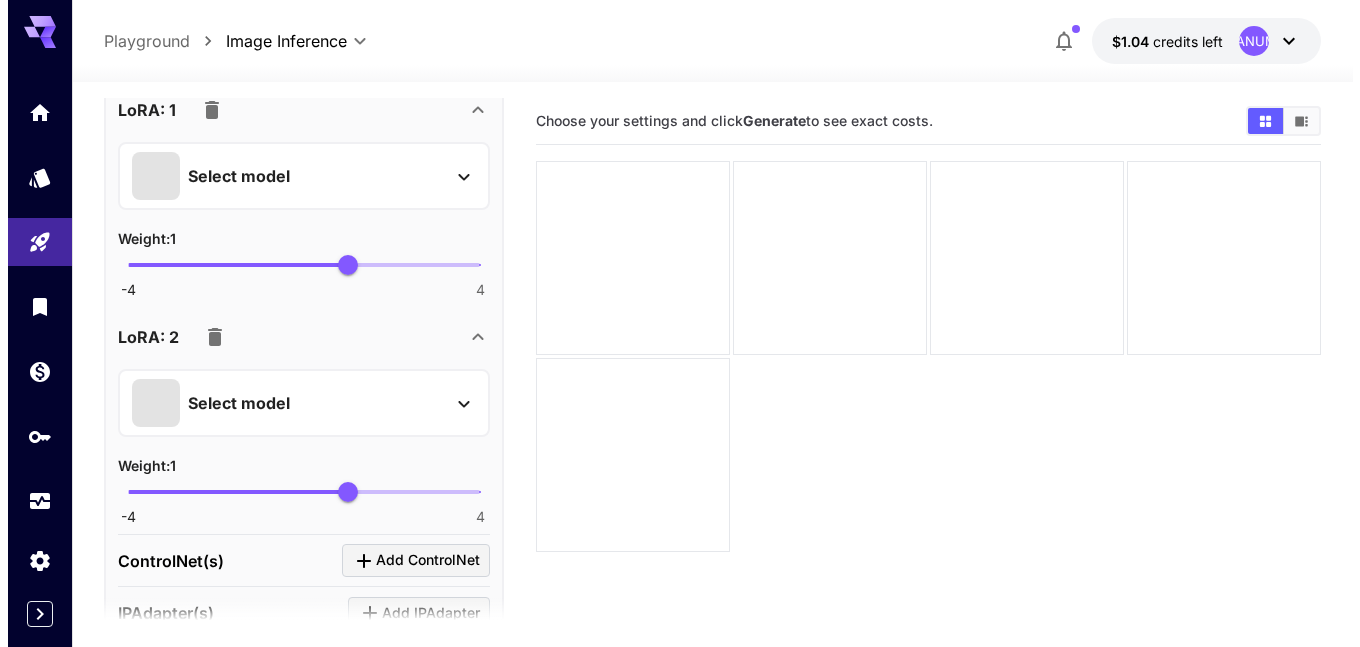 scroll, scrollTop: 2224, scrollLeft: 0, axis: vertical 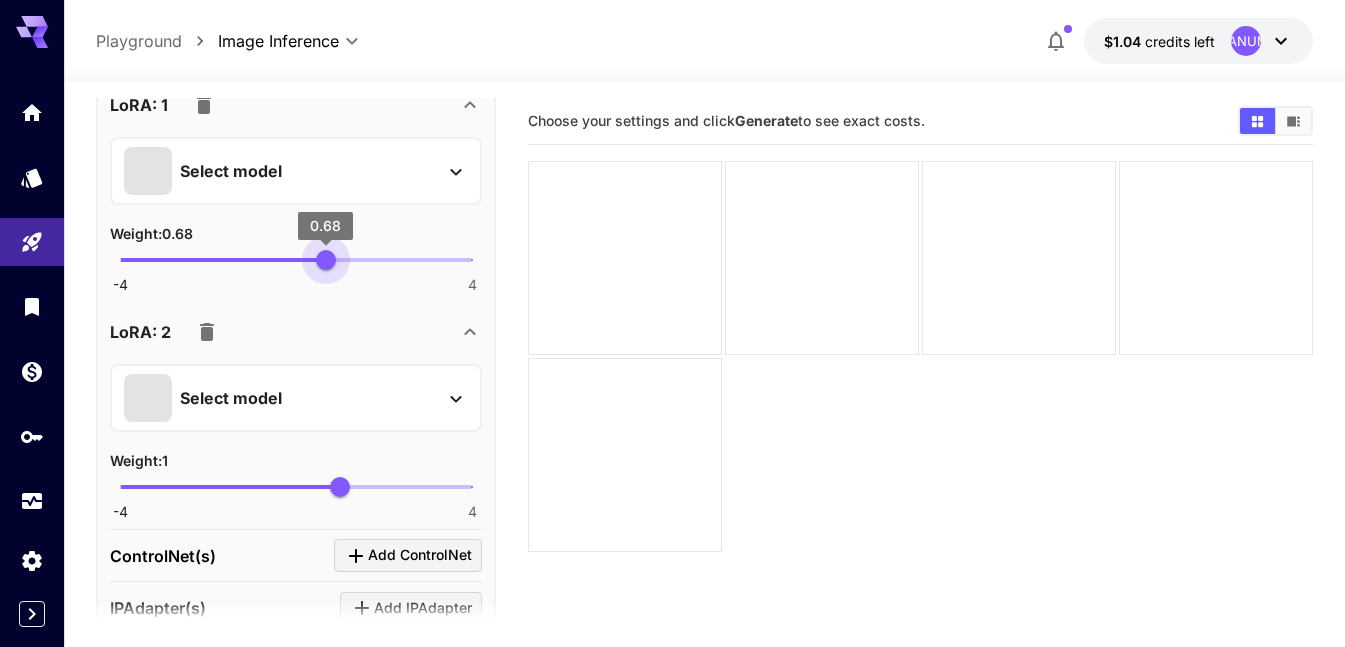 type on "***" 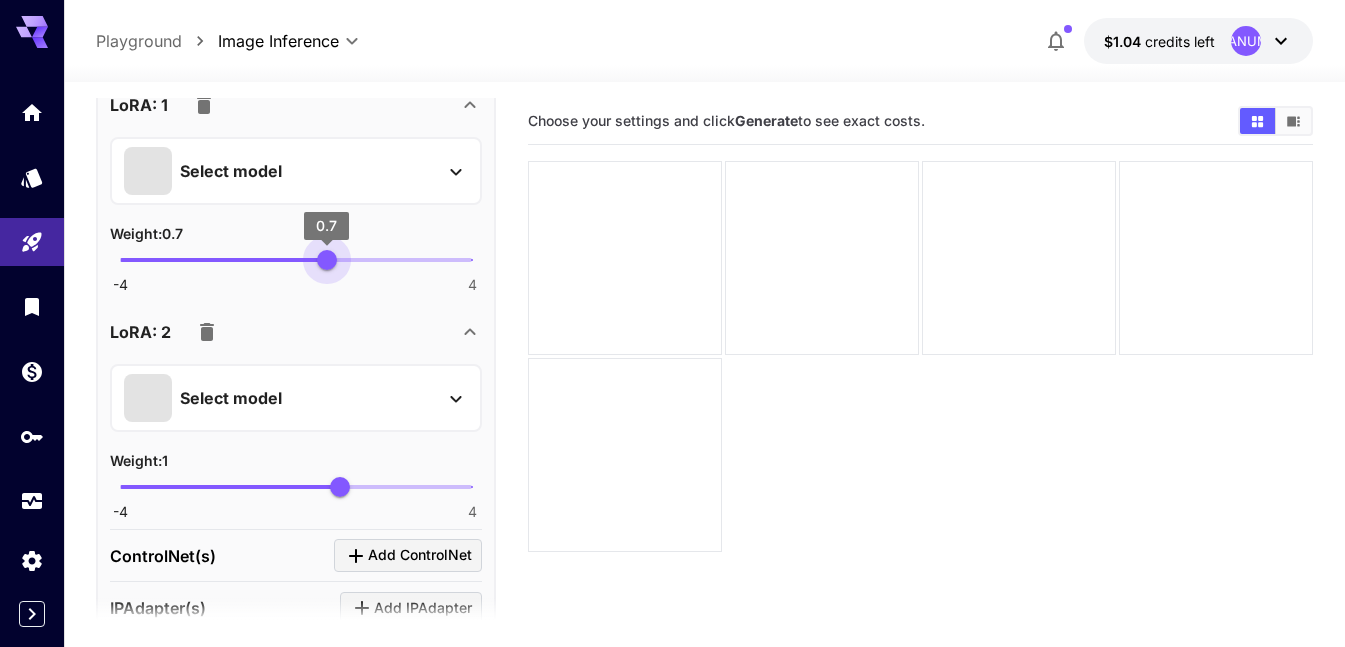 drag, startPoint x: 339, startPoint y: 259, endPoint x: 327, endPoint y: 249, distance: 15.6205 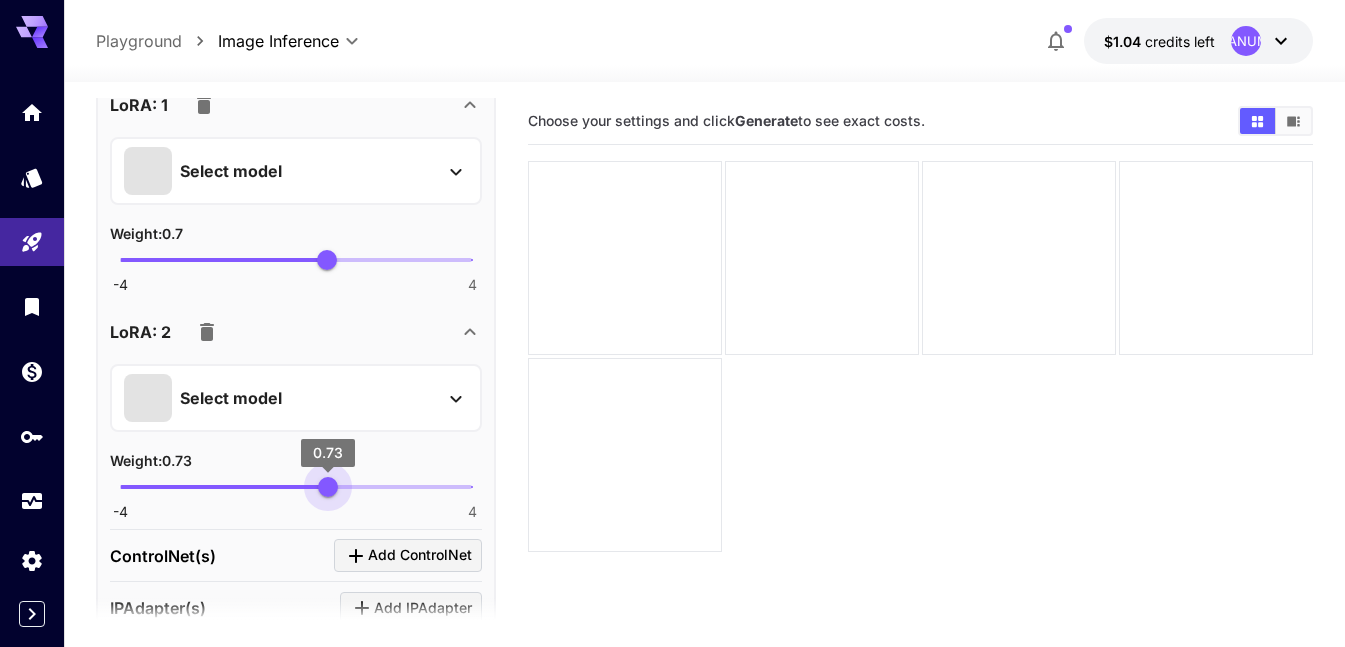type on "***" 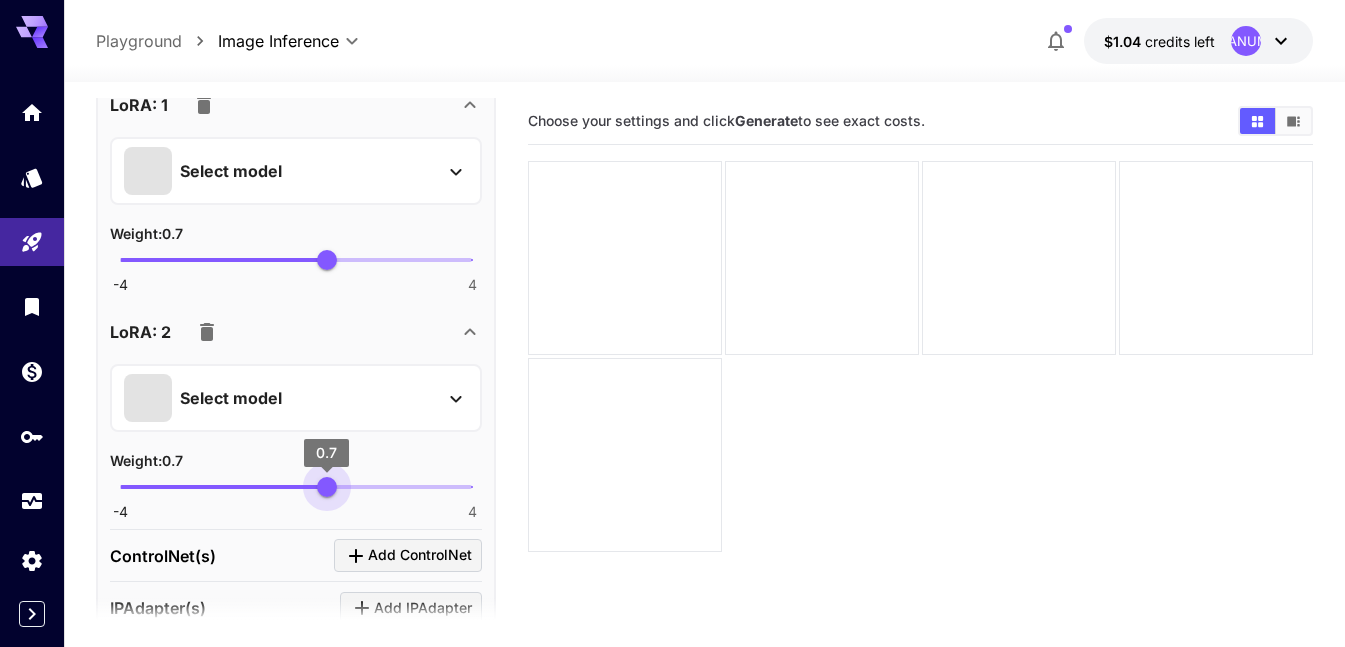 click on "0.7" at bounding box center [327, 487] 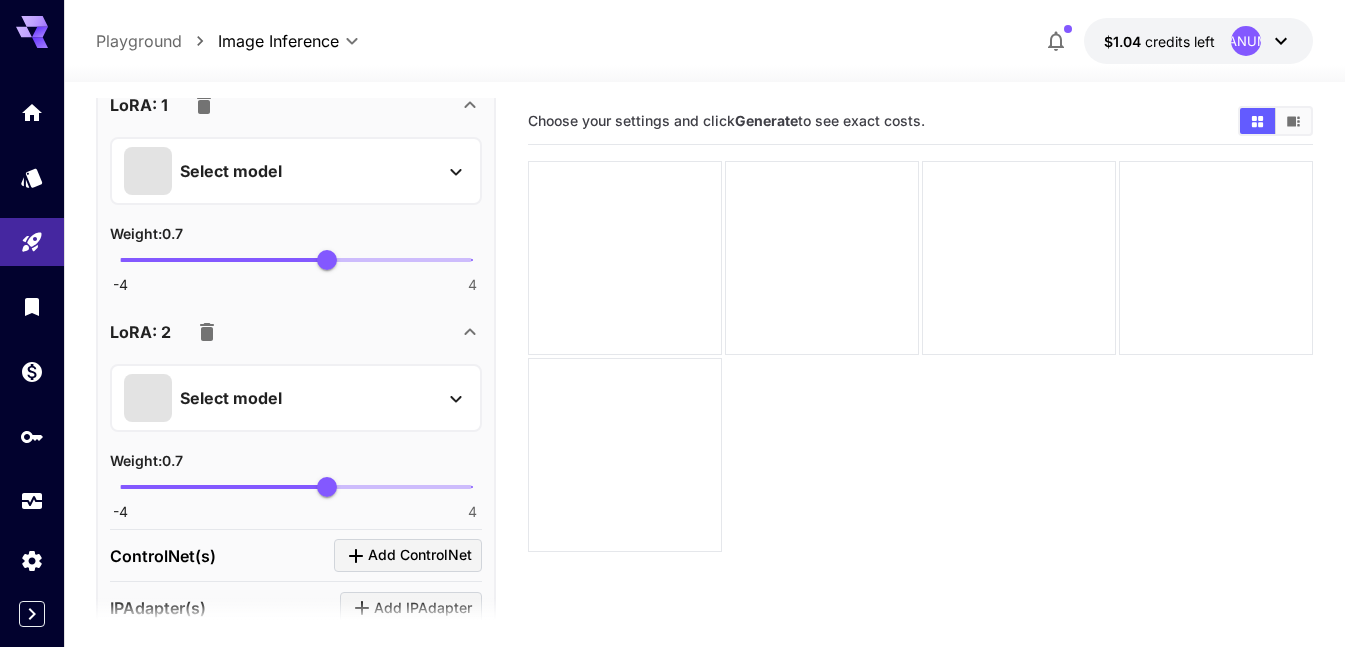 click on "Select model" at bounding box center [280, 171] 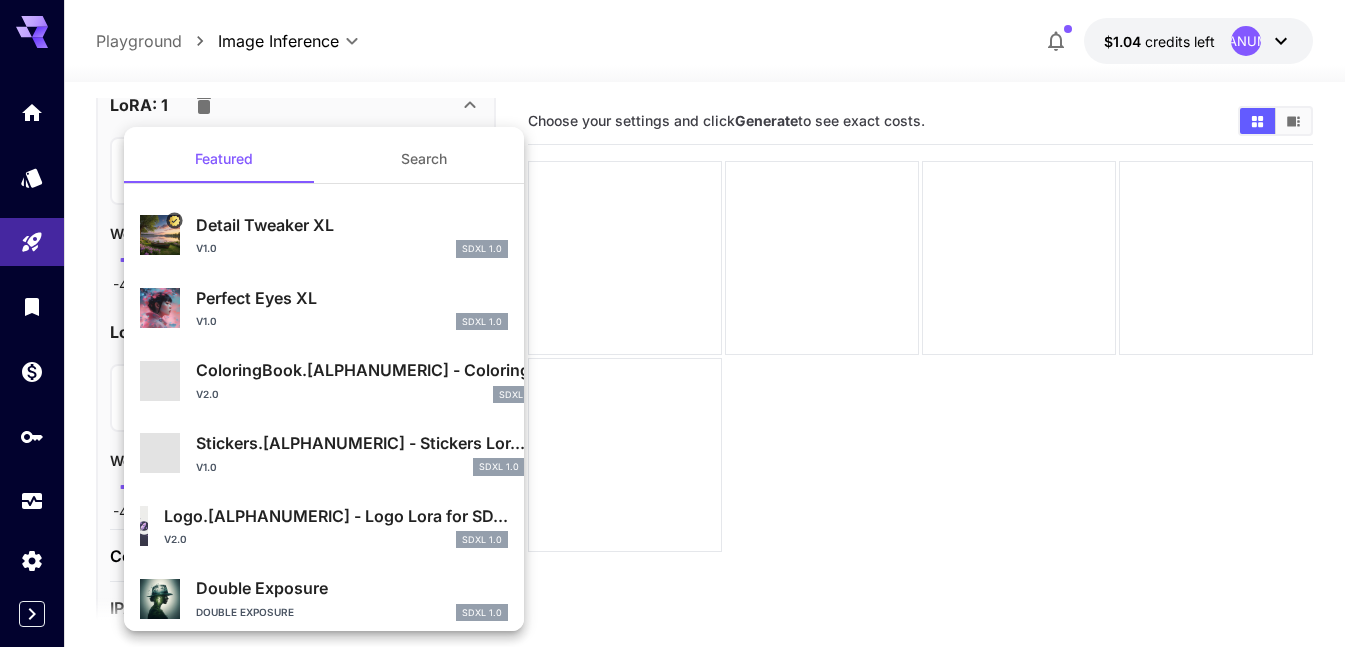 drag, startPoint x: 417, startPoint y: 156, endPoint x: 348, endPoint y: 184, distance: 74.46476 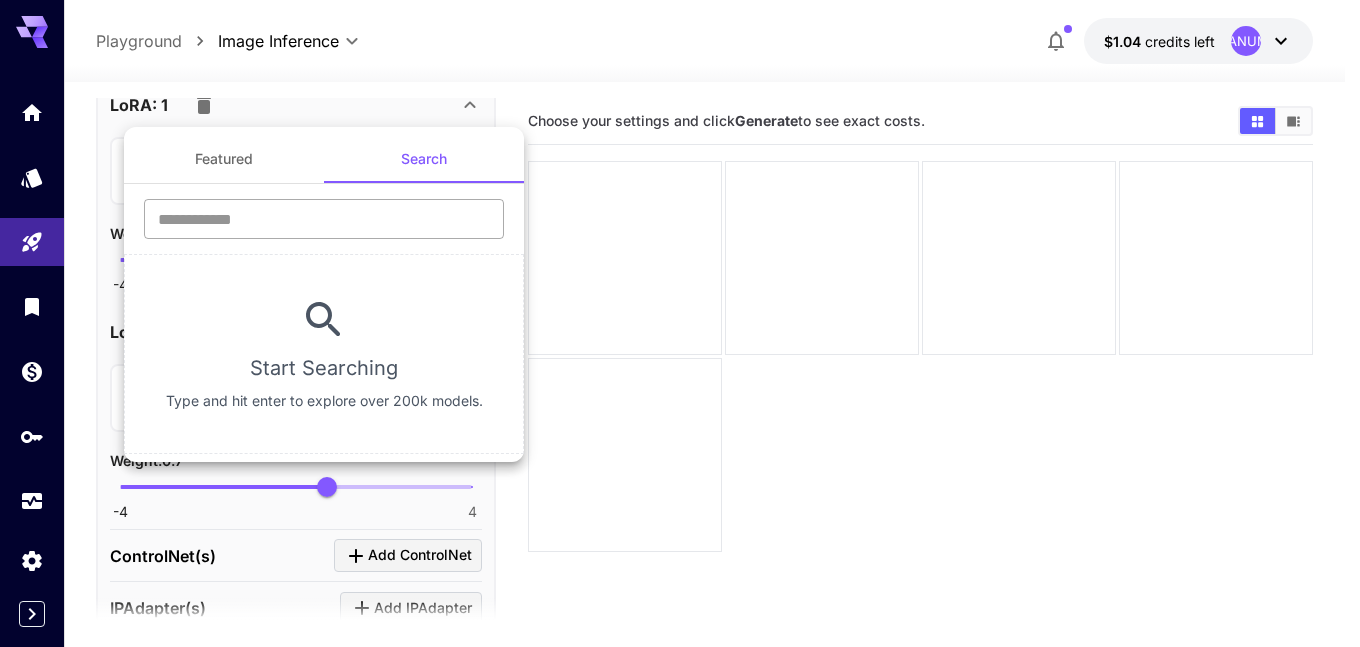 click at bounding box center [324, 219] 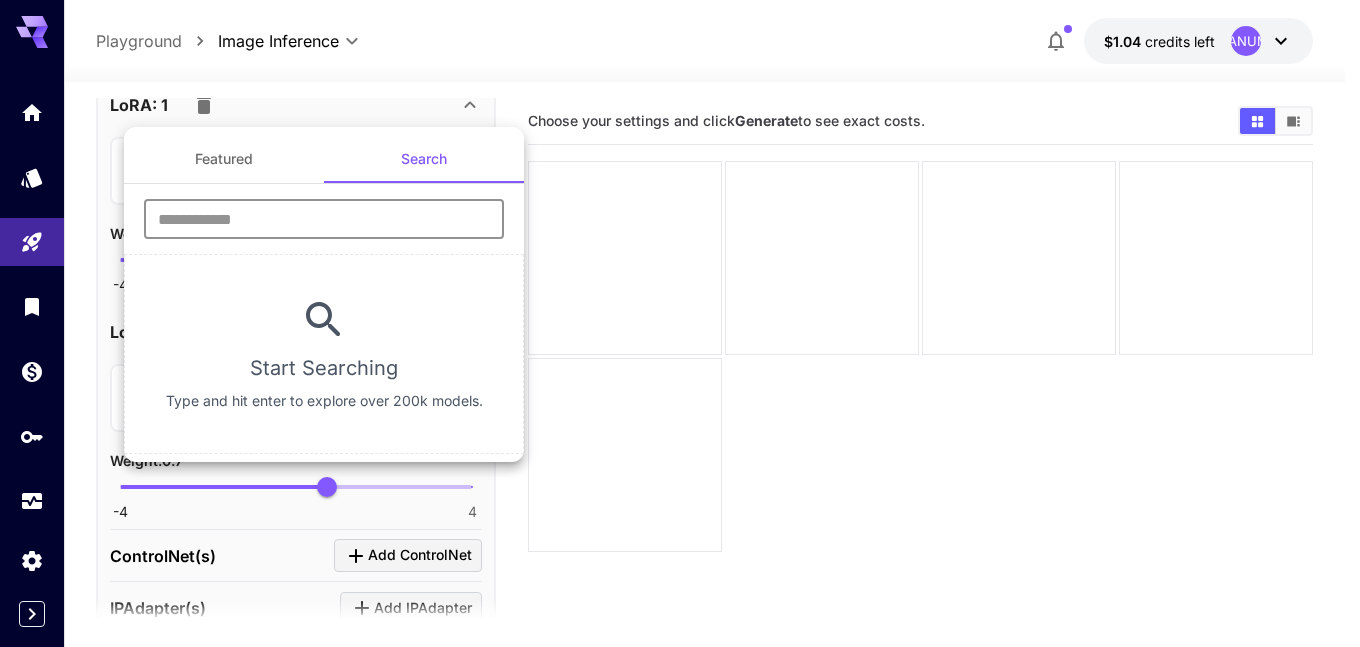 type on "**********" 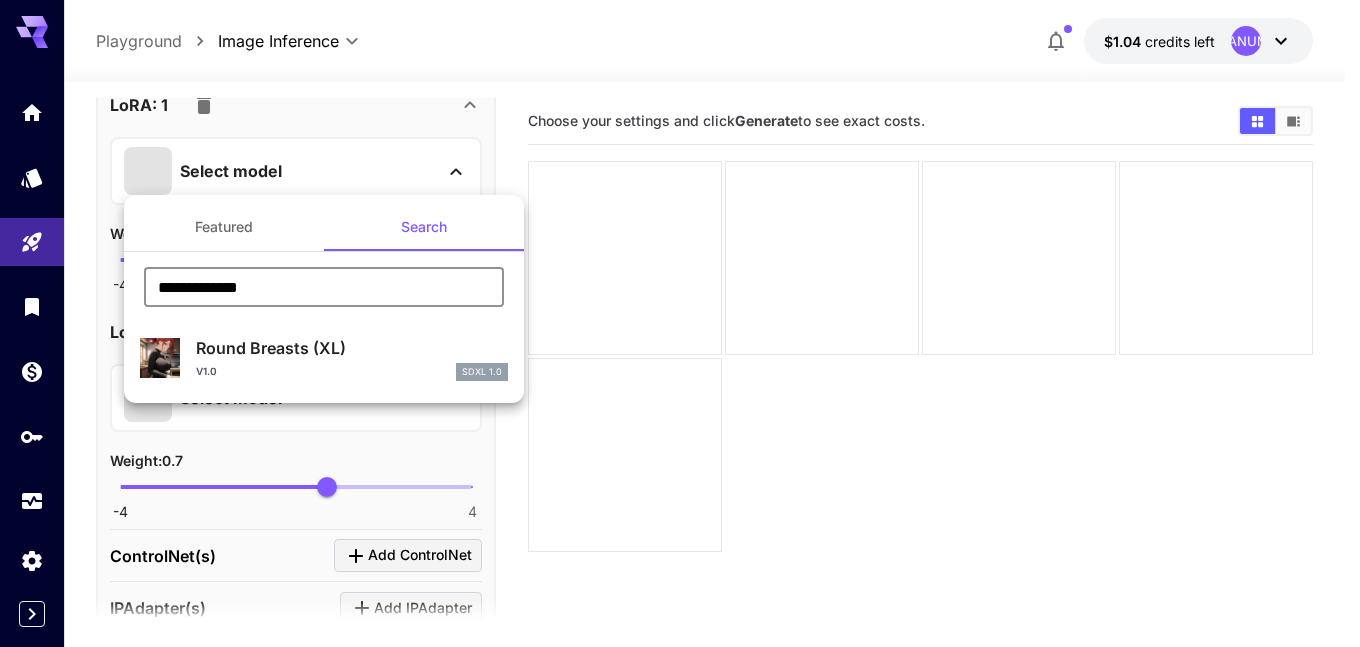 click on "Round Breasts (XL) v1.0 SDXL 1.0" at bounding box center (324, 358) 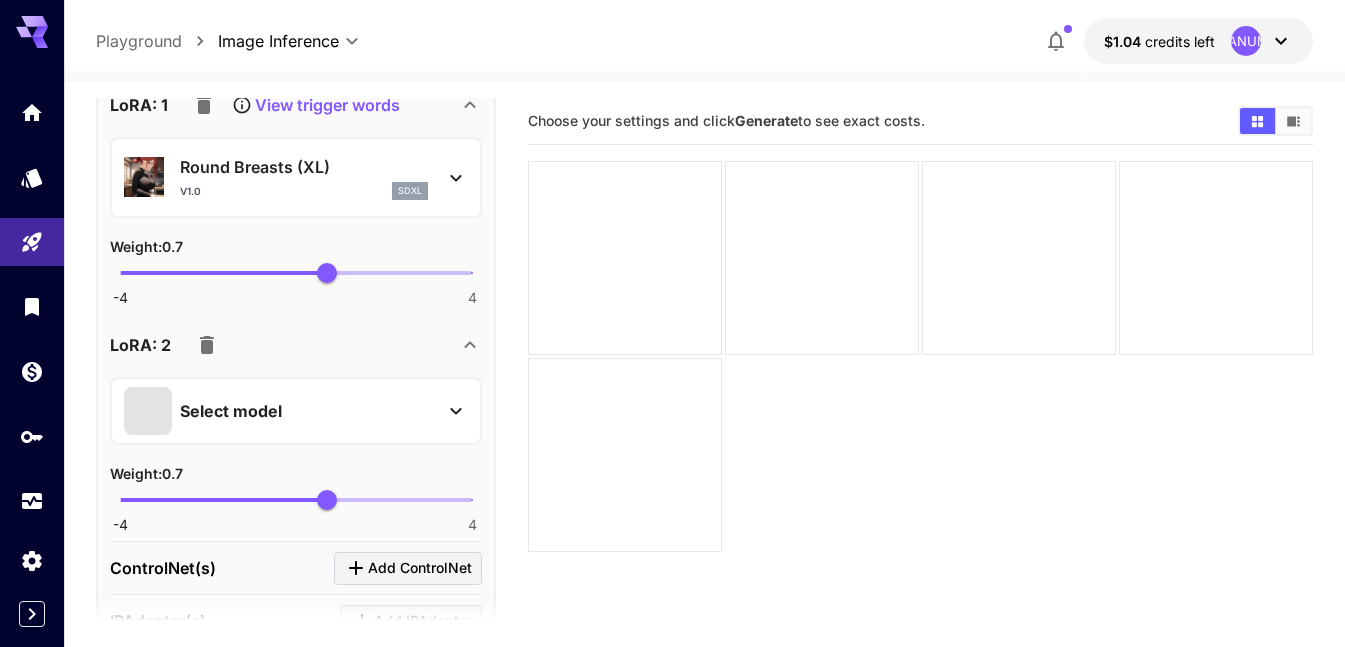 click on "Select model" at bounding box center (231, 411) 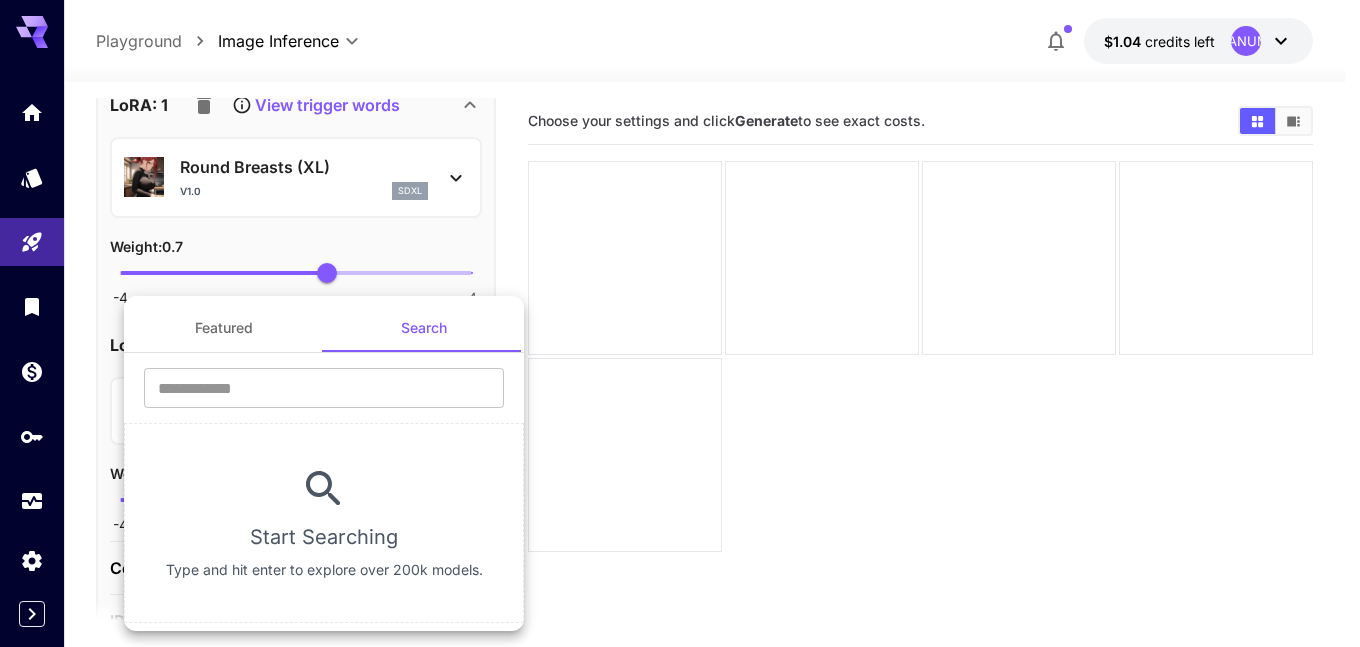 click on "​ Start Searching Type and hit enter to explore over 200k models." at bounding box center (324, 488) 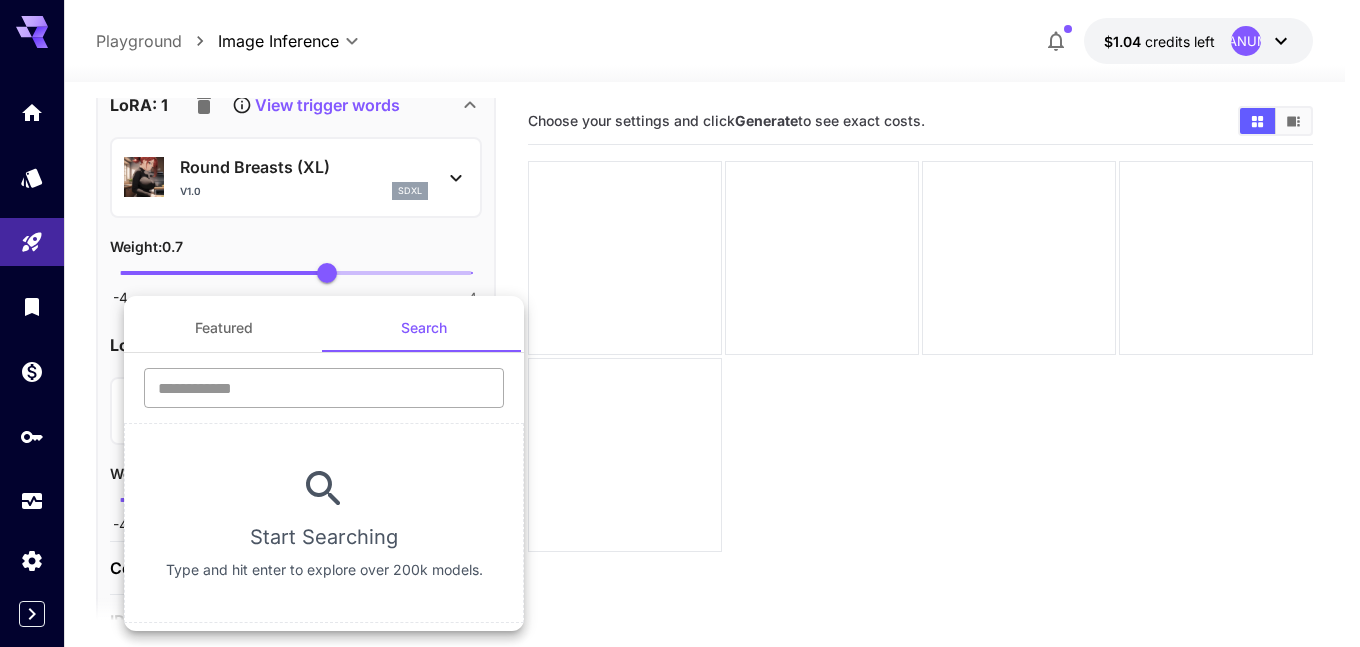 click at bounding box center (324, 388) 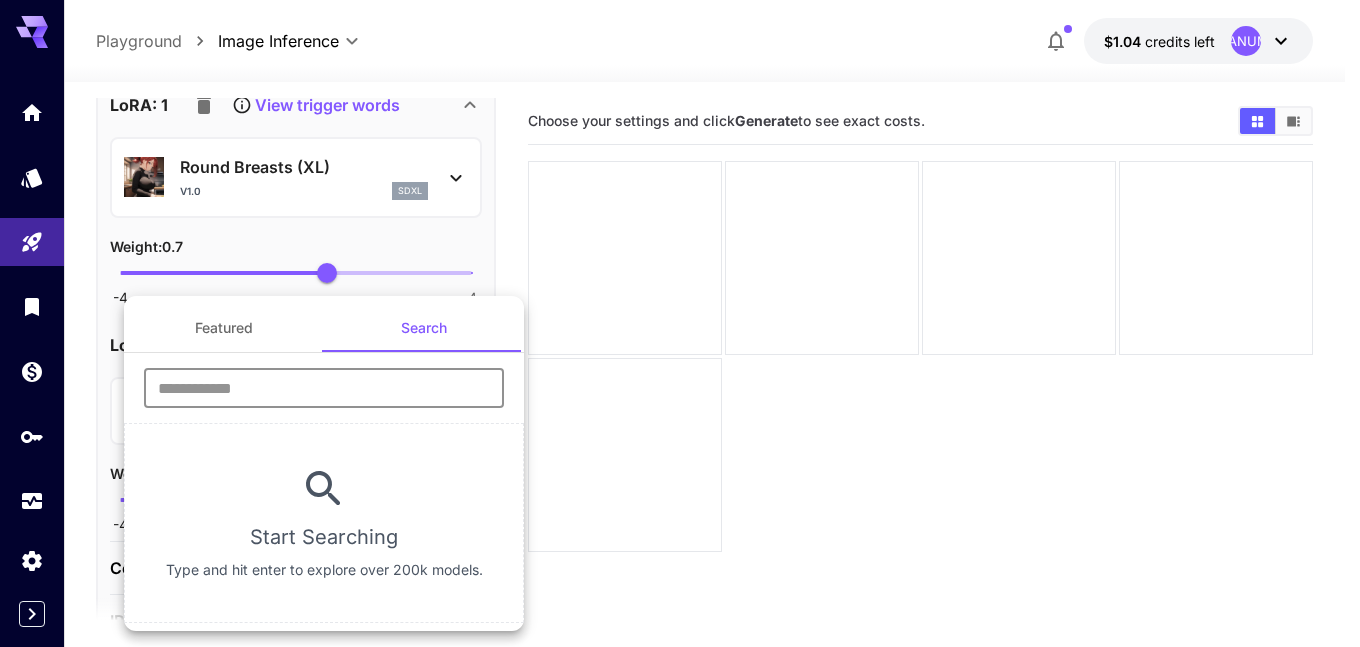 type on "*****" 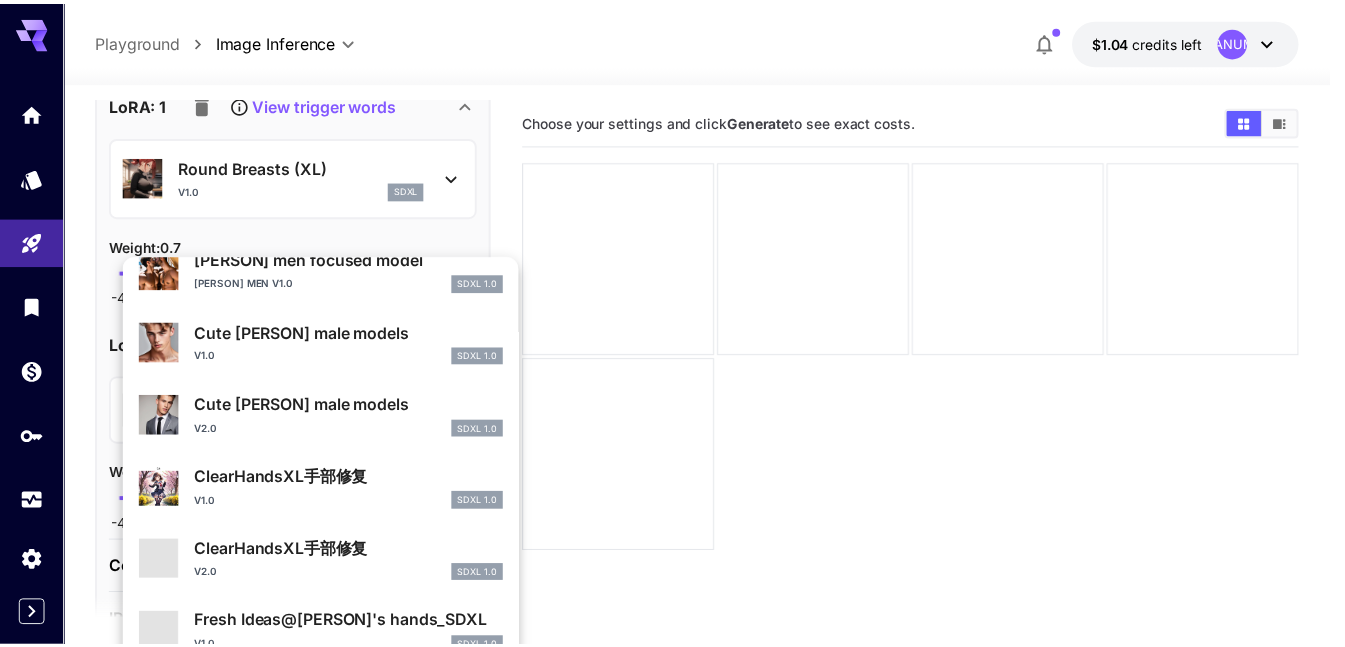 scroll, scrollTop: 1002, scrollLeft: 0, axis: vertical 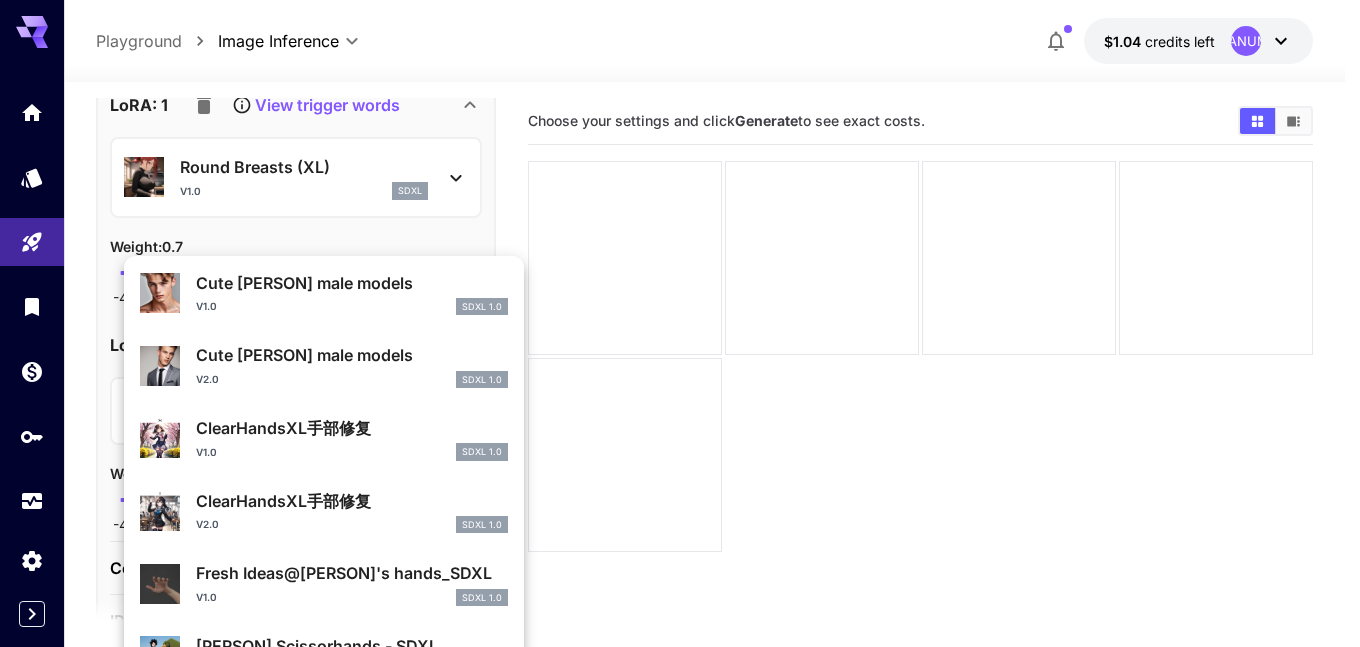 click on "ClearHandsXL手部修复 v2.0 SDXL 1.0" at bounding box center (352, 511) 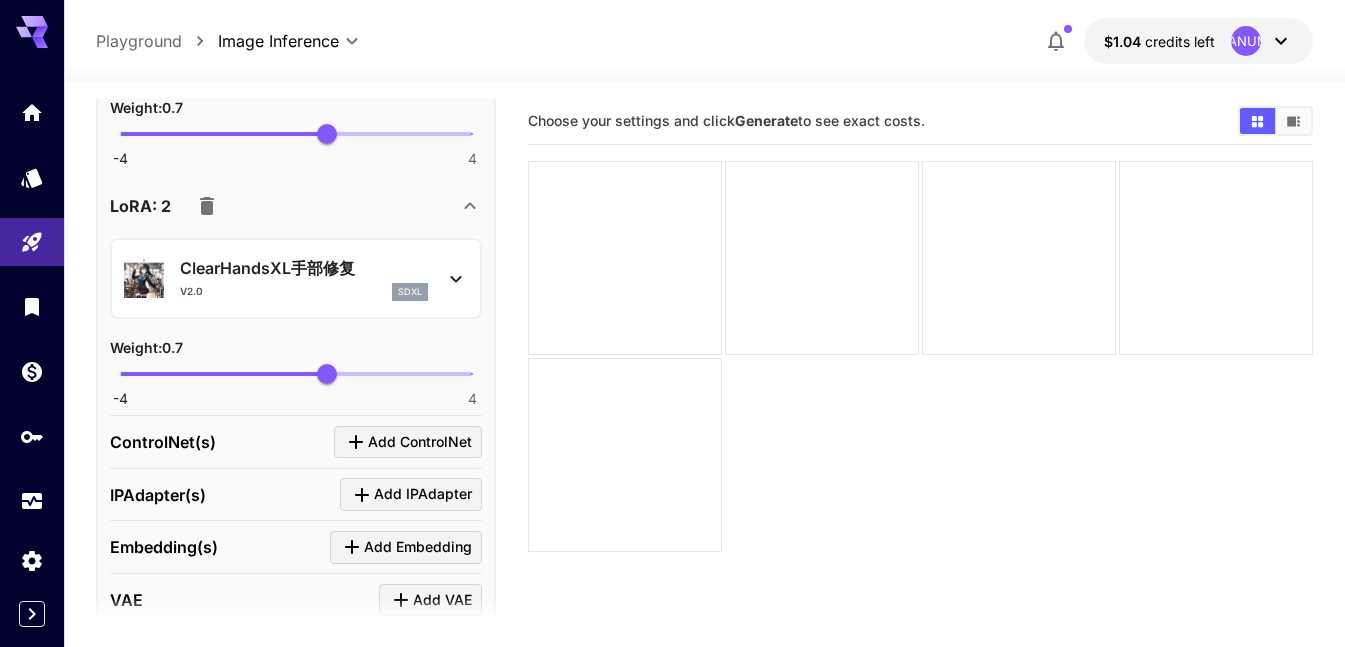 scroll, scrollTop: 2504, scrollLeft: 0, axis: vertical 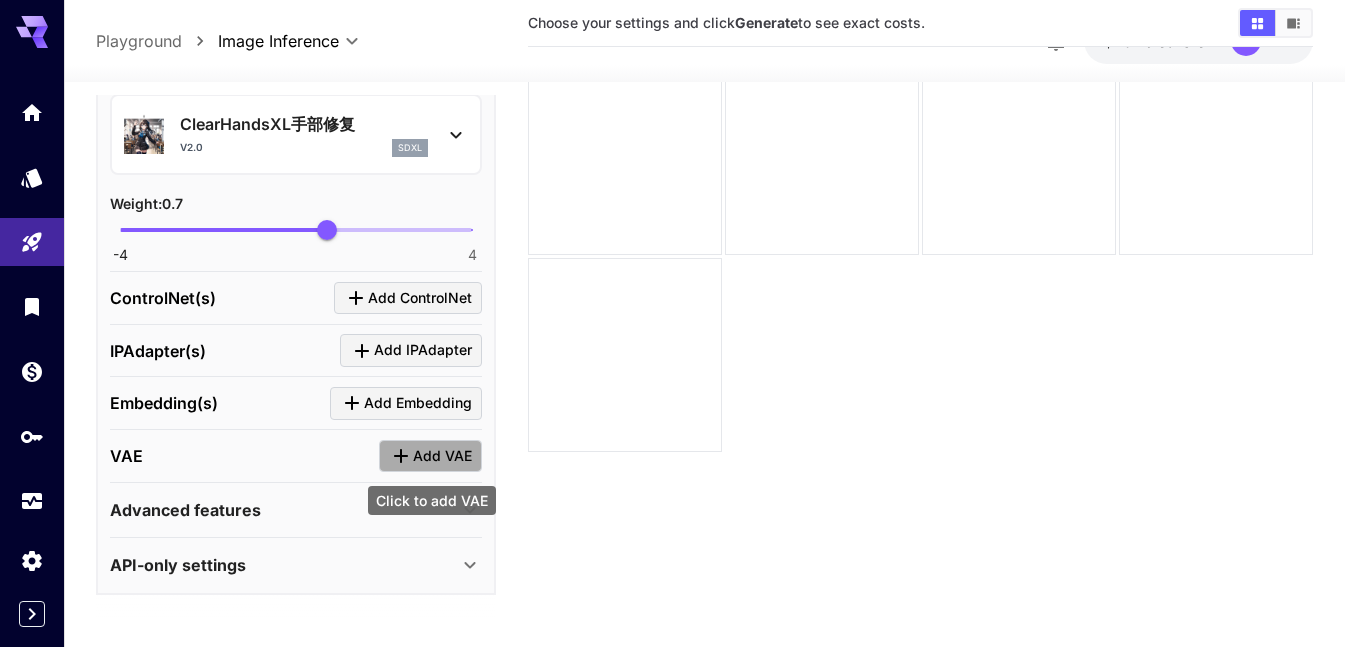click on "Add VAE" at bounding box center (430, 456) 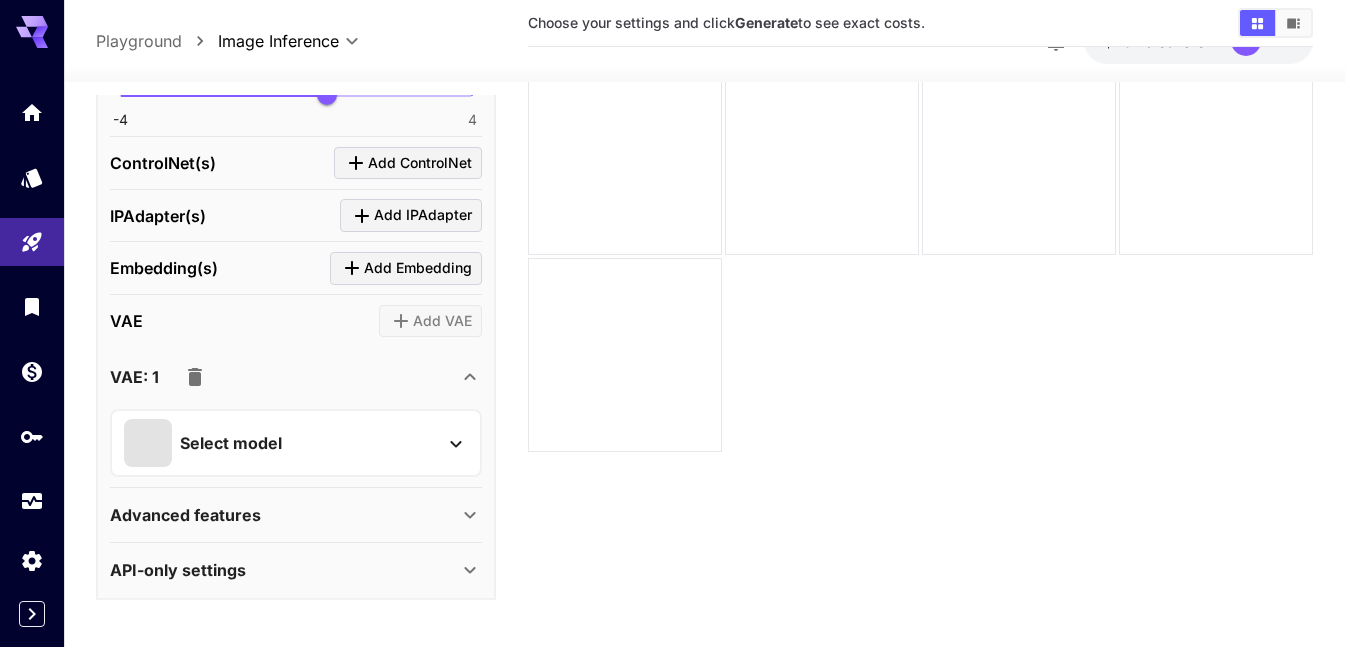 scroll, scrollTop: 2644, scrollLeft: 0, axis: vertical 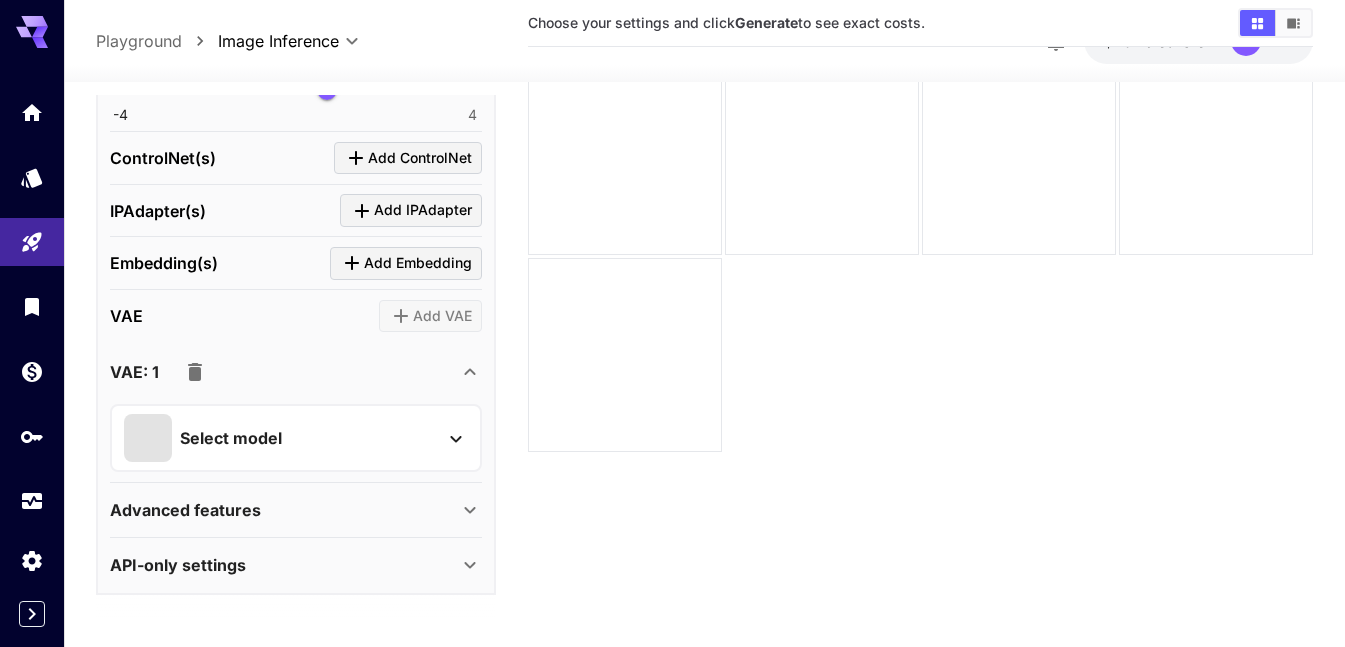 drag, startPoint x: 311, startPoint y: 408, endPoint x: 309, endPoint y: 439, distance: 31.06445 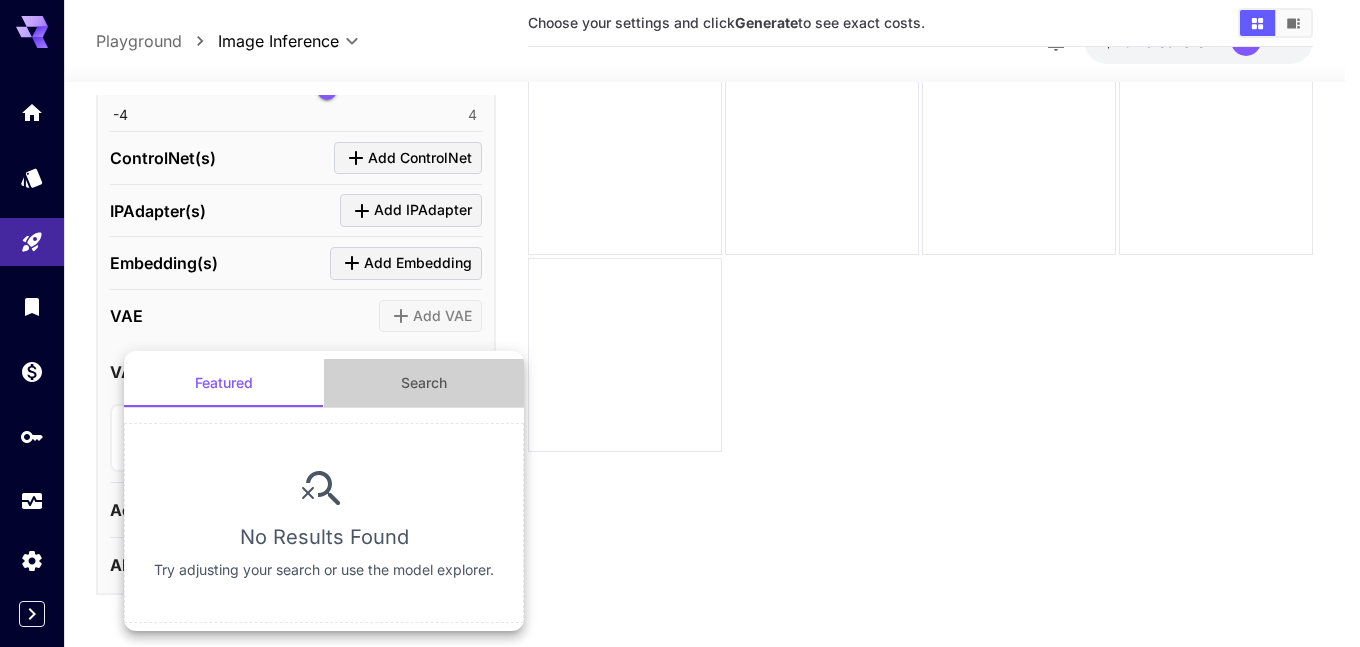 click on "Search" at bounding box center (424, 383) 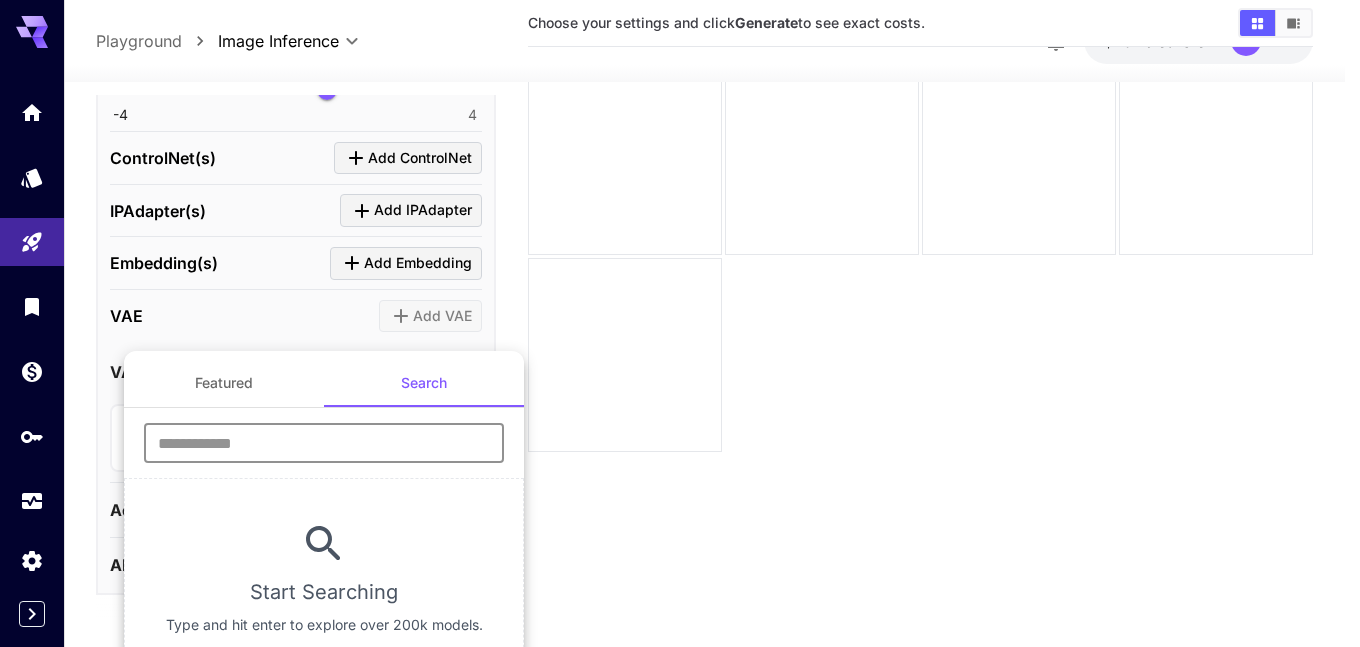 click at bounding box center [324, 443] 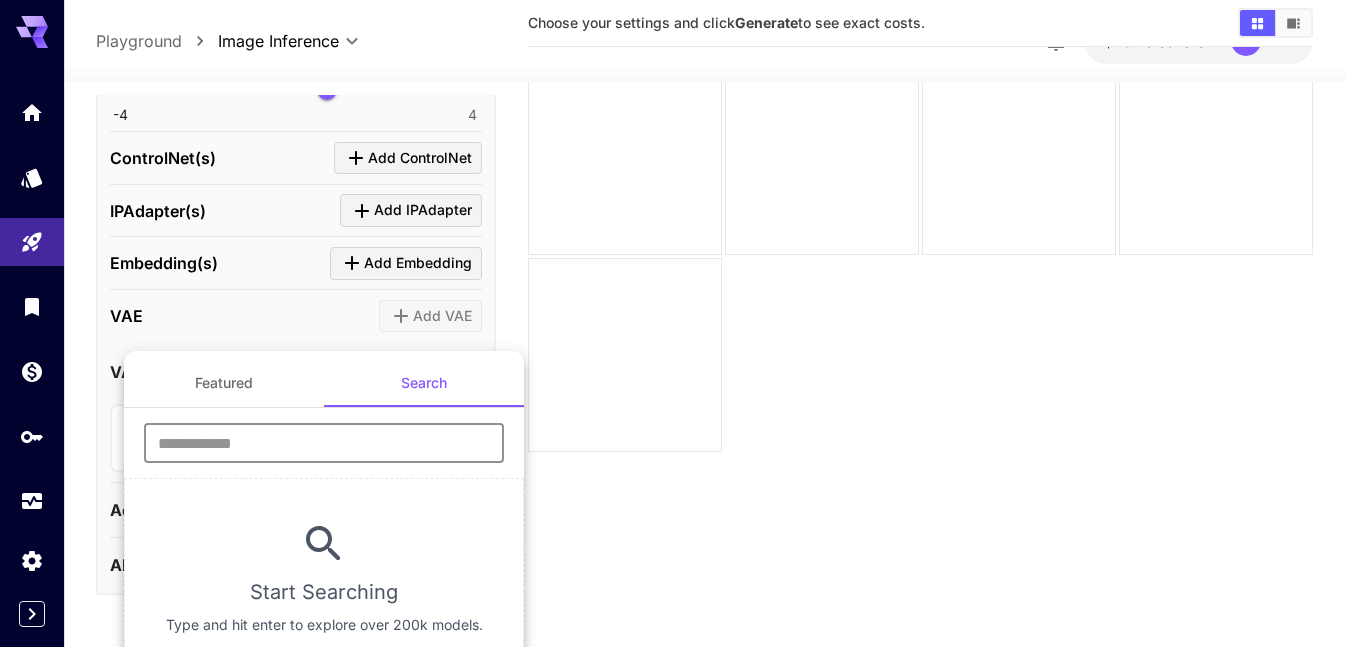 type on "**" 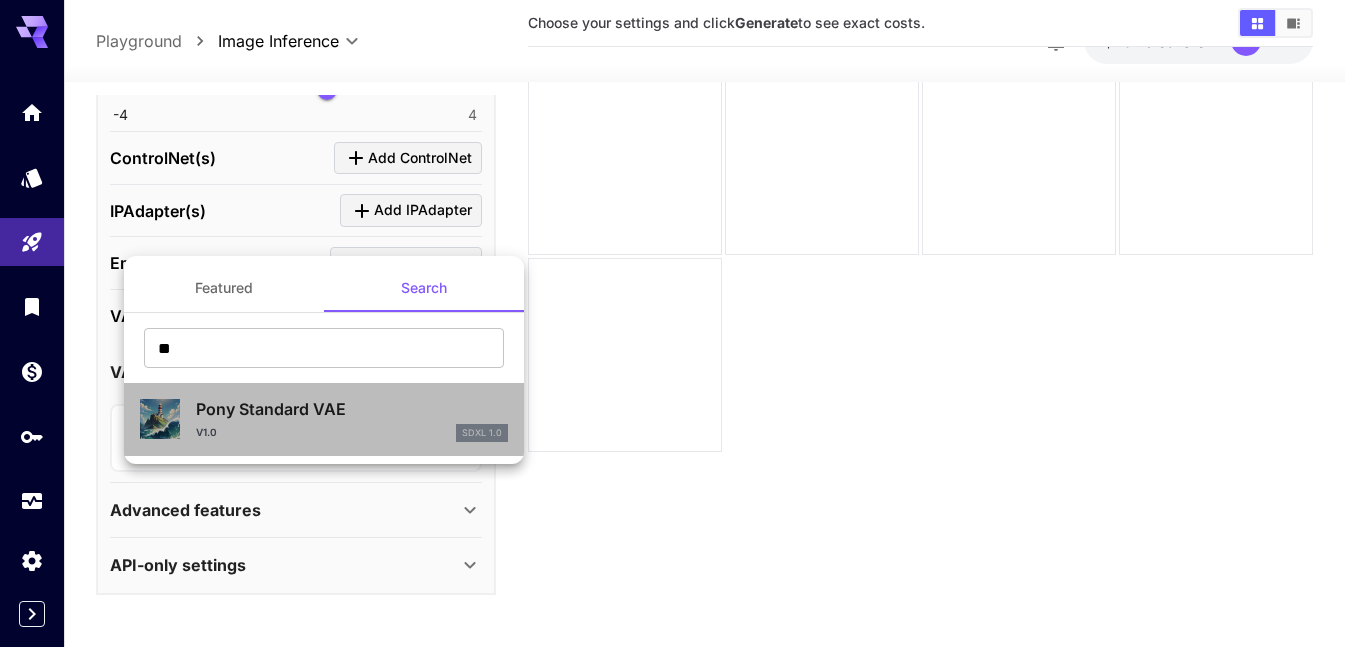 click on "Pony Standard VAE" at bounding box center [352, 409] 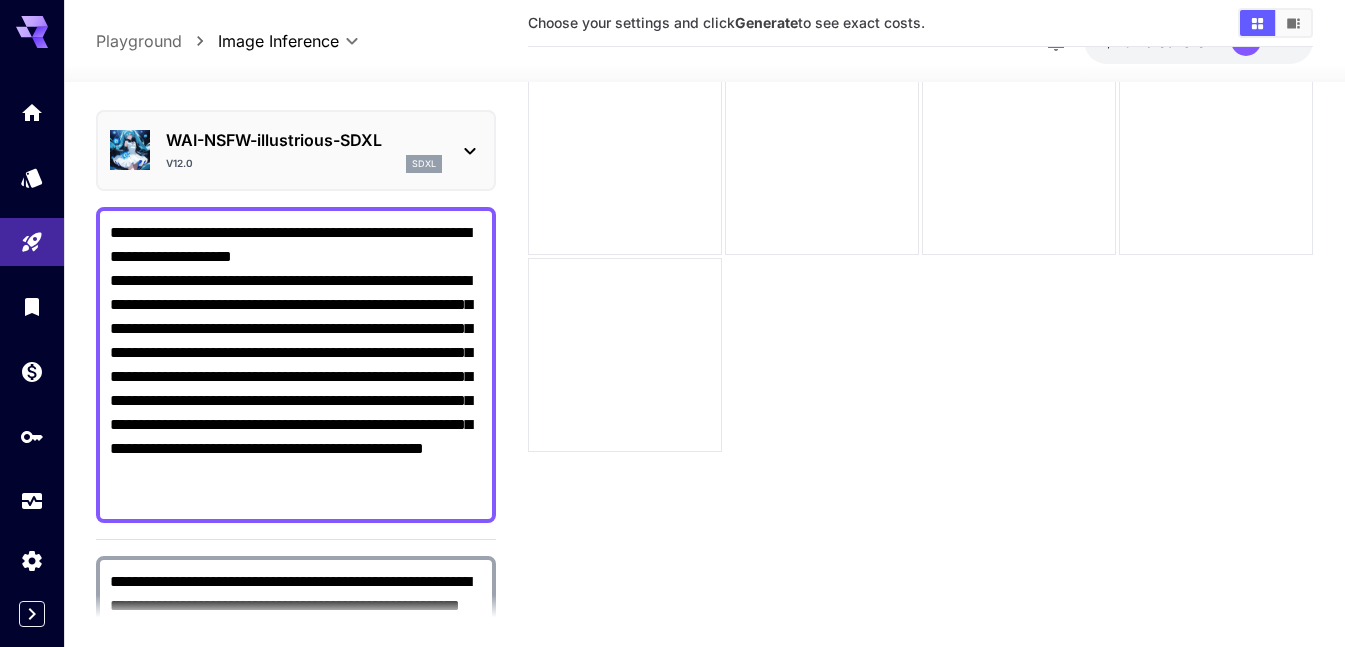 scroll, scrollTop: 0, scrollLeft: 0, axis: both 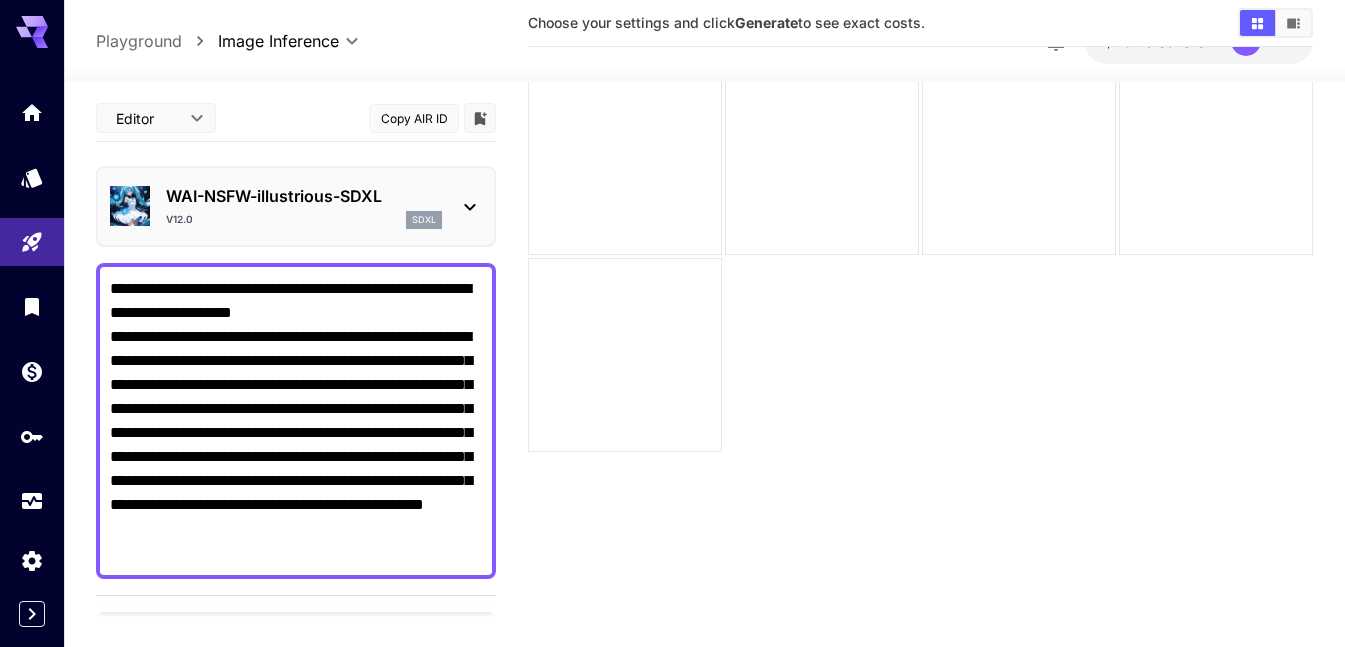 drag, startPoint x: 189, startPoint y: 459, endPoint x: 102, endPoint y: 330, distance: 155.59563 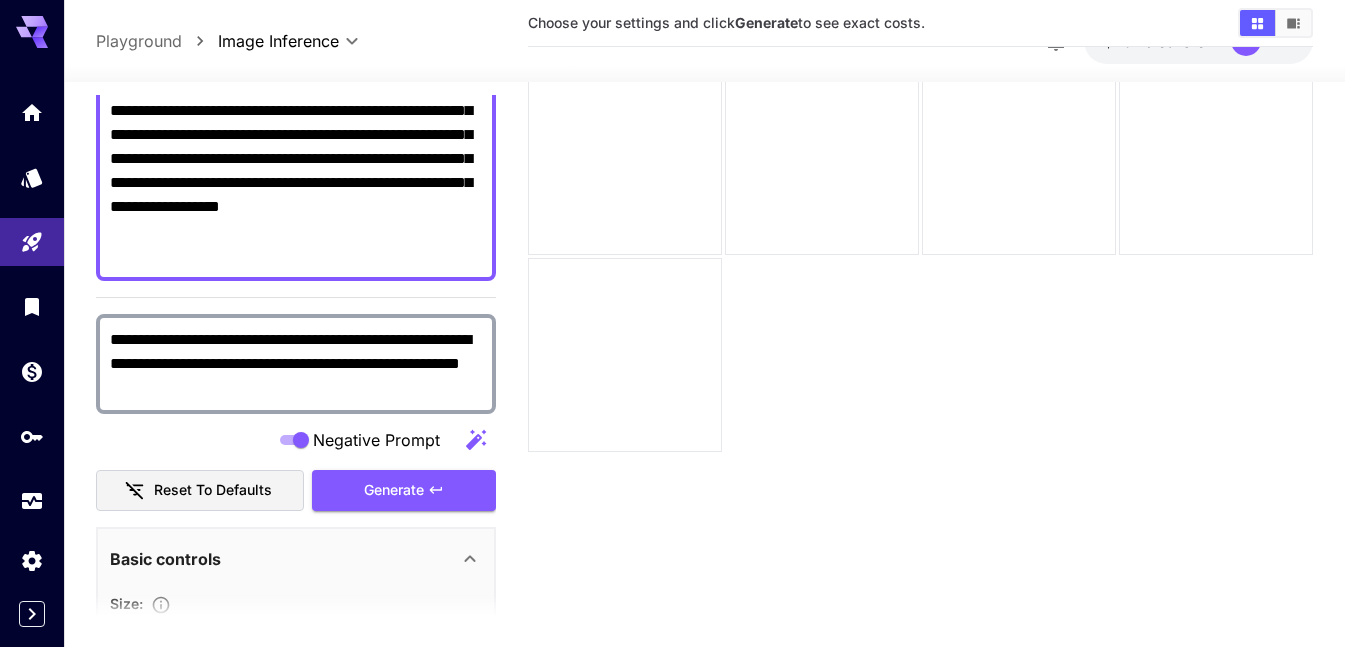 scroll, scrollTop: 300, scrollLeft: 0, axis: vertical 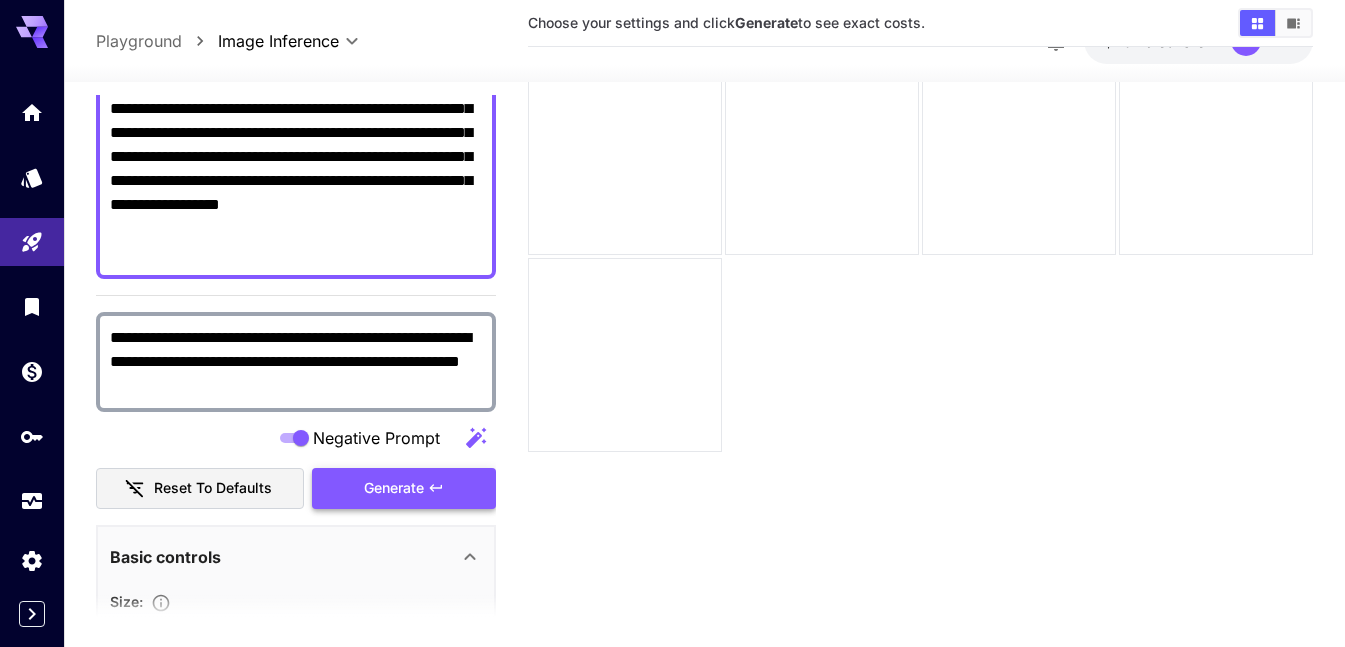 click on "Generate" at bounding box center [404, 488] 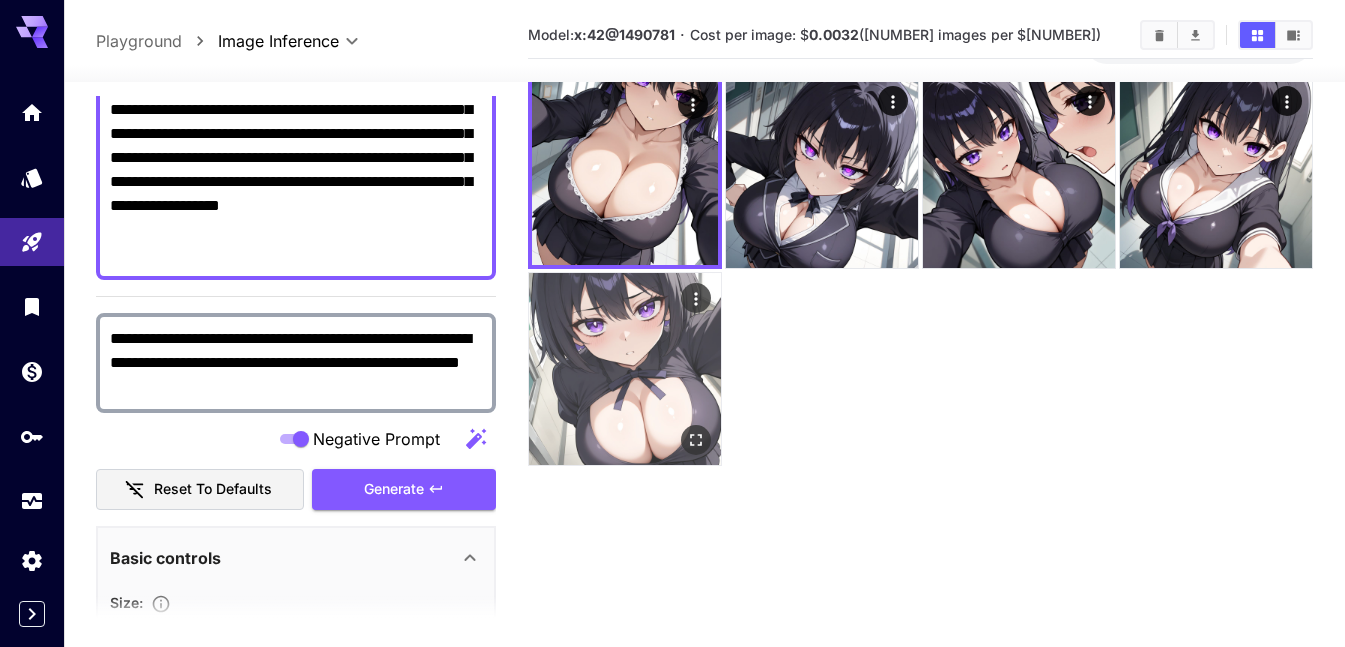 scroll, scrollTop: 0, scrollLeft: 0, axis: both 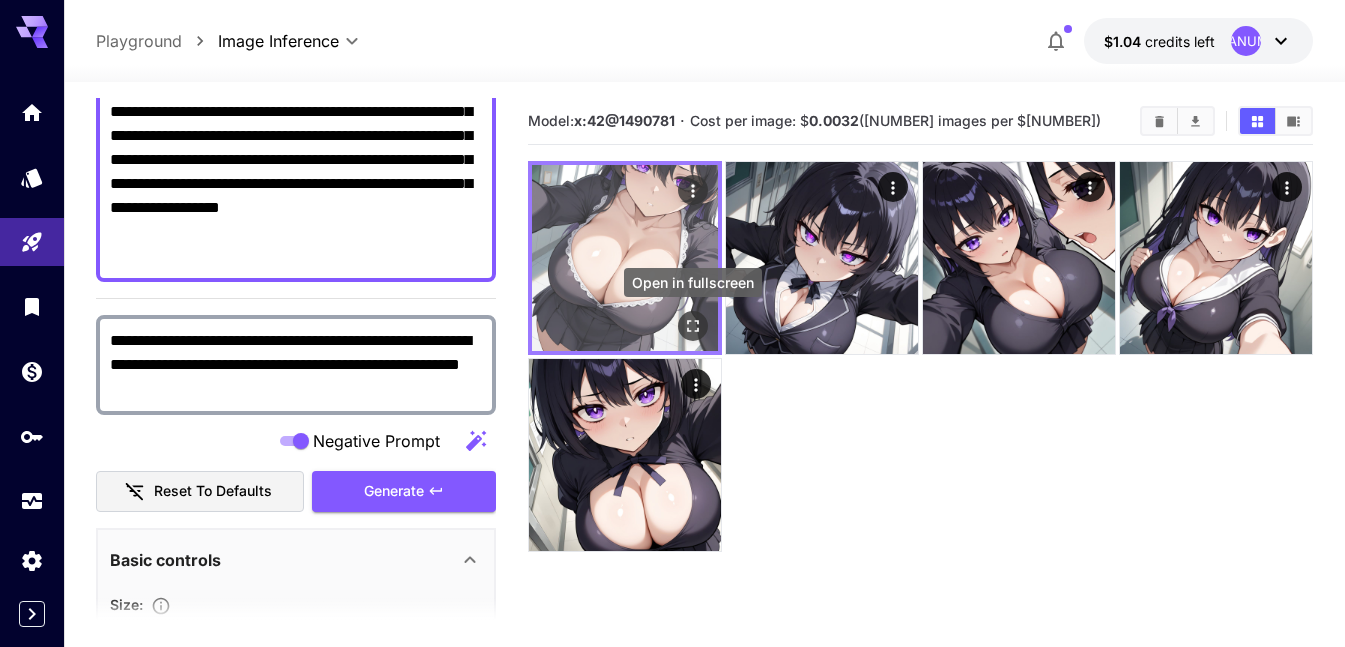 click 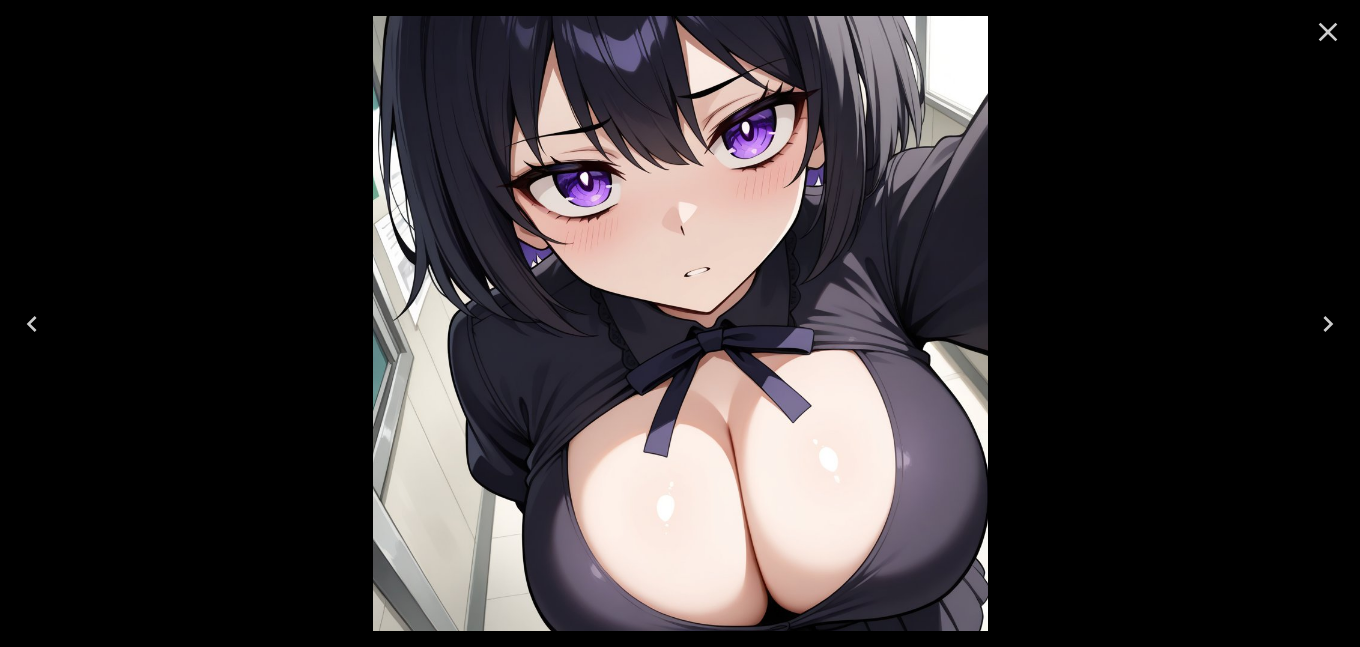 click 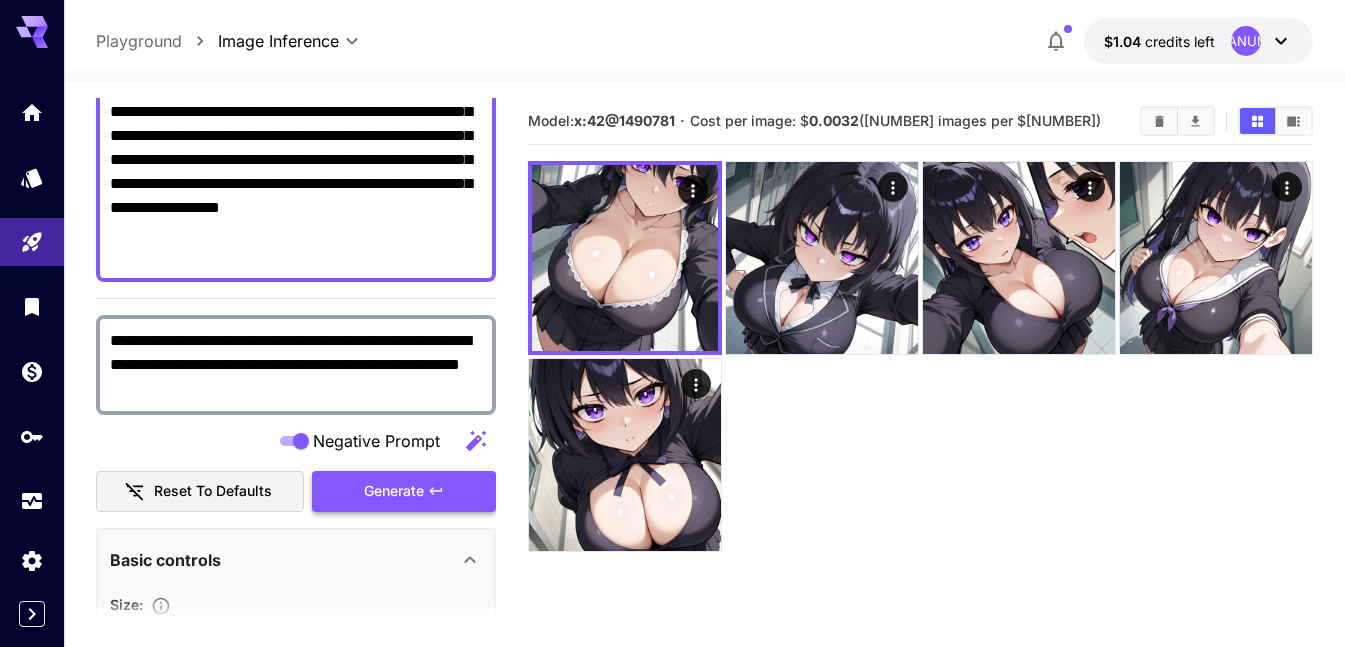 click on "Generate" at bounding box center (404, 491) 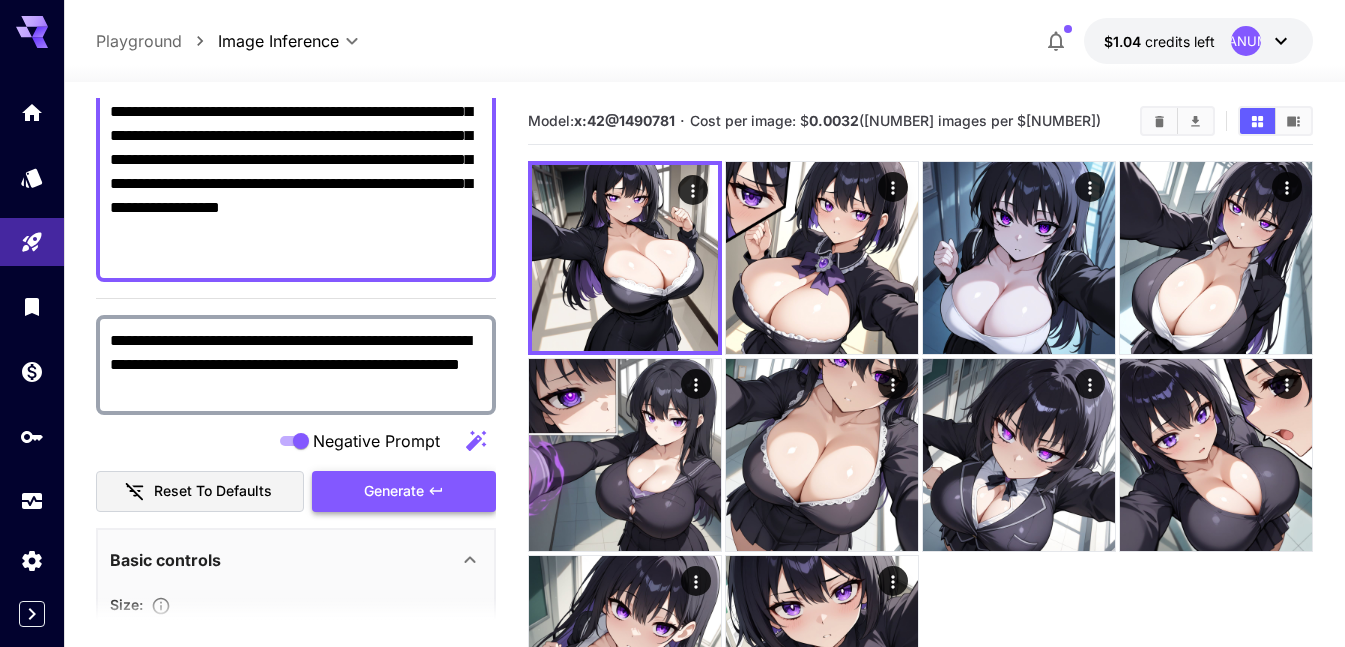 click on "Generate" at bounding box center [394, 491] 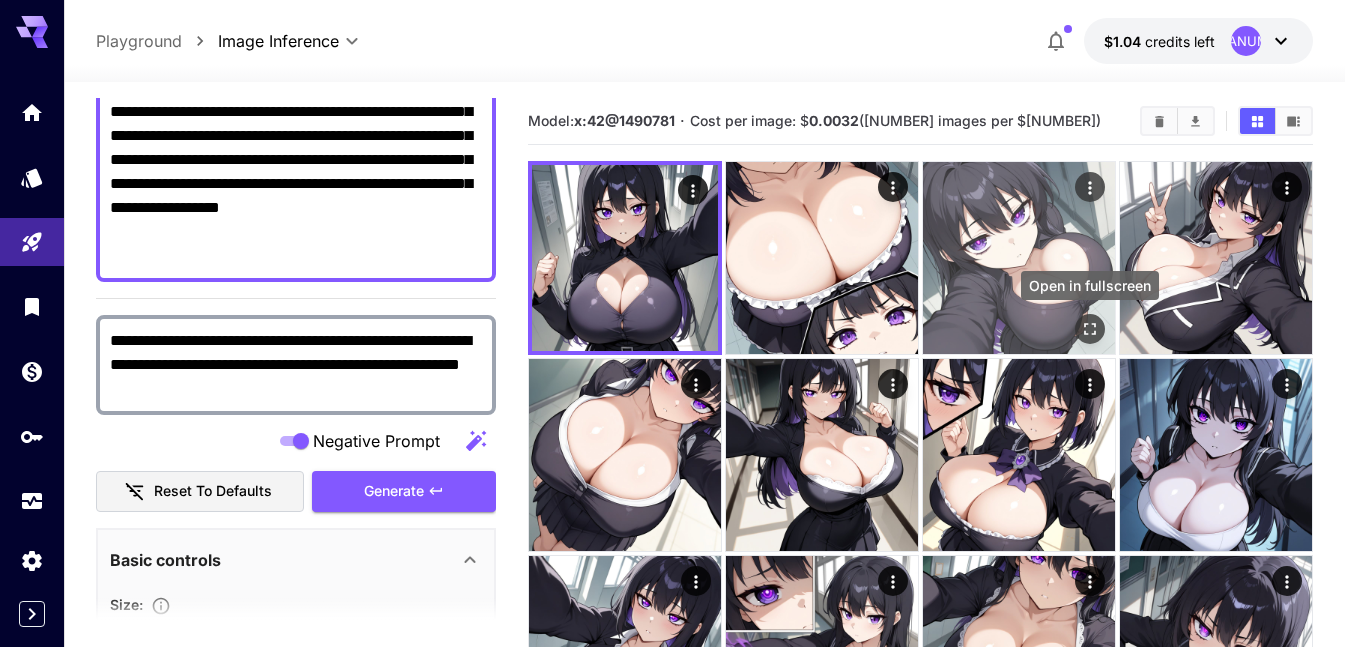 click 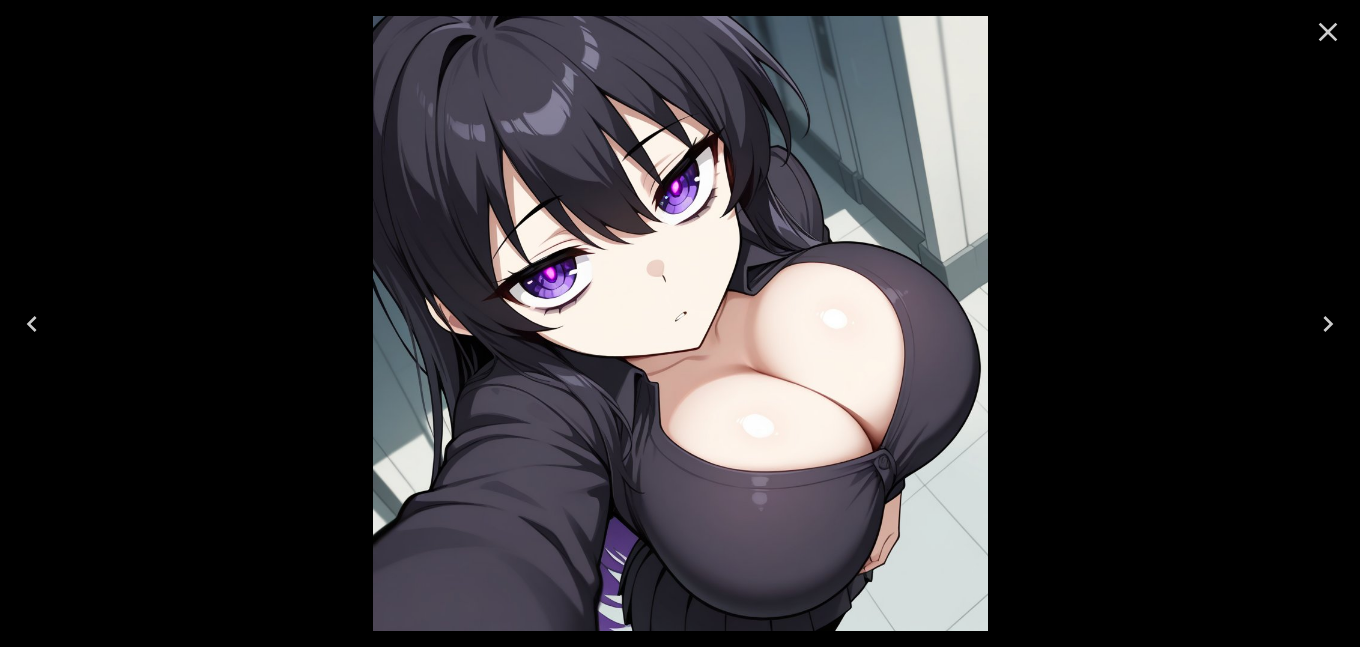 click at bounding box center [32, 324] 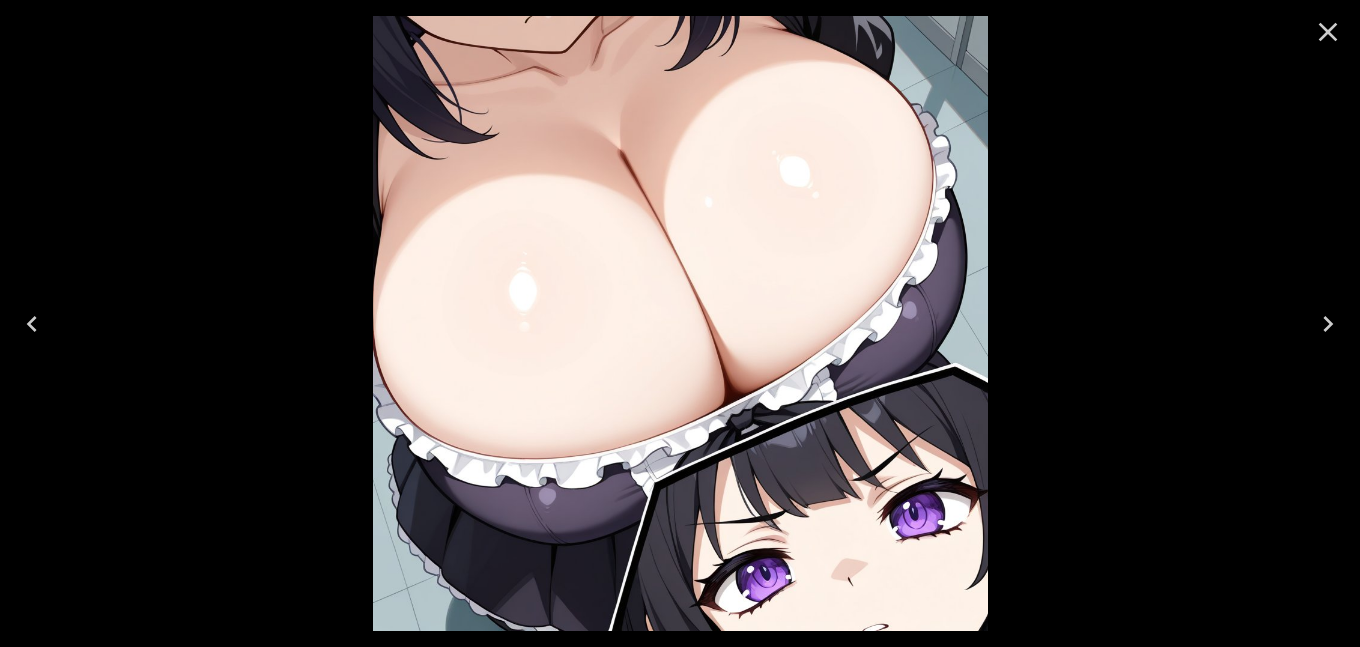 click at bounding box center [32, 324] 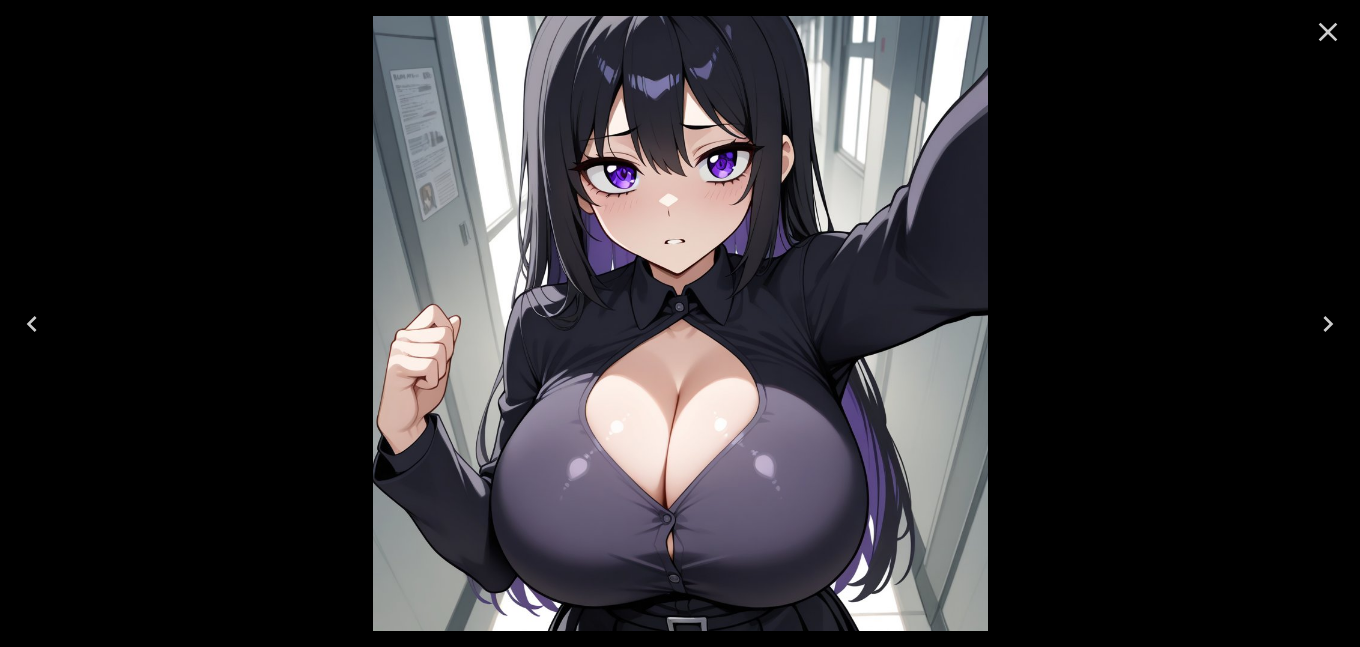 click at bounding box center (1328, 324) 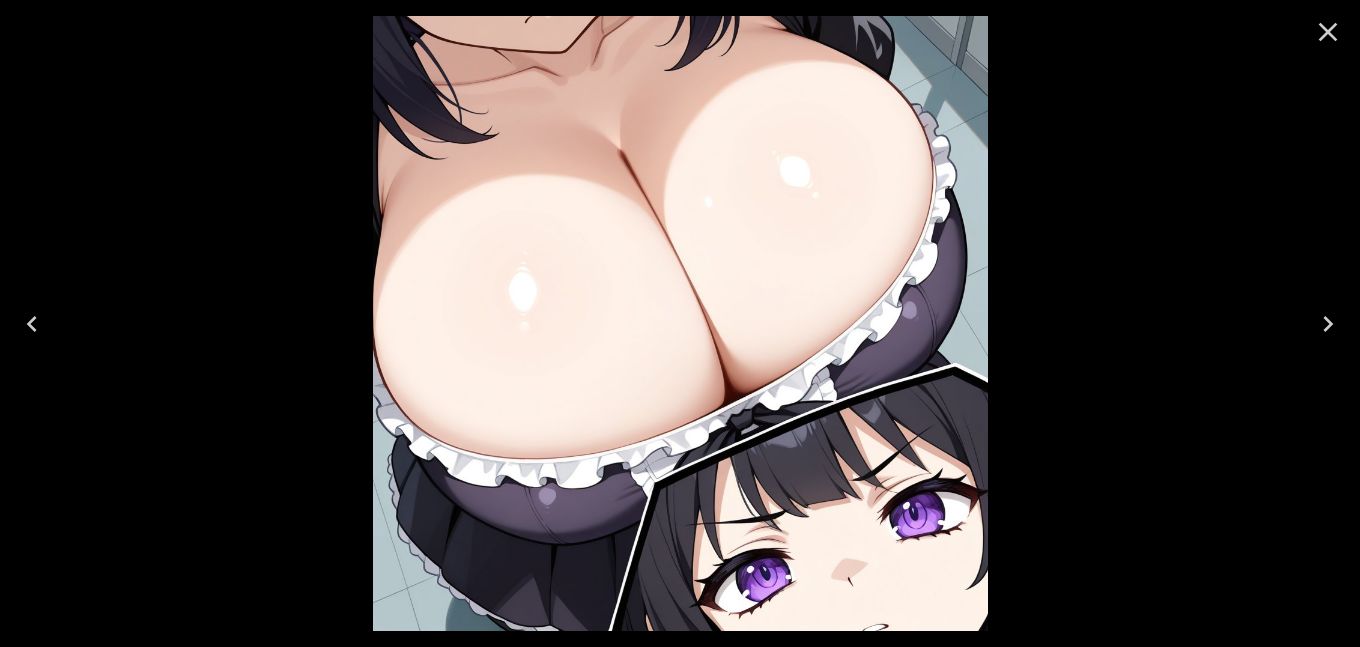 click at bounding box center [1328, 324] 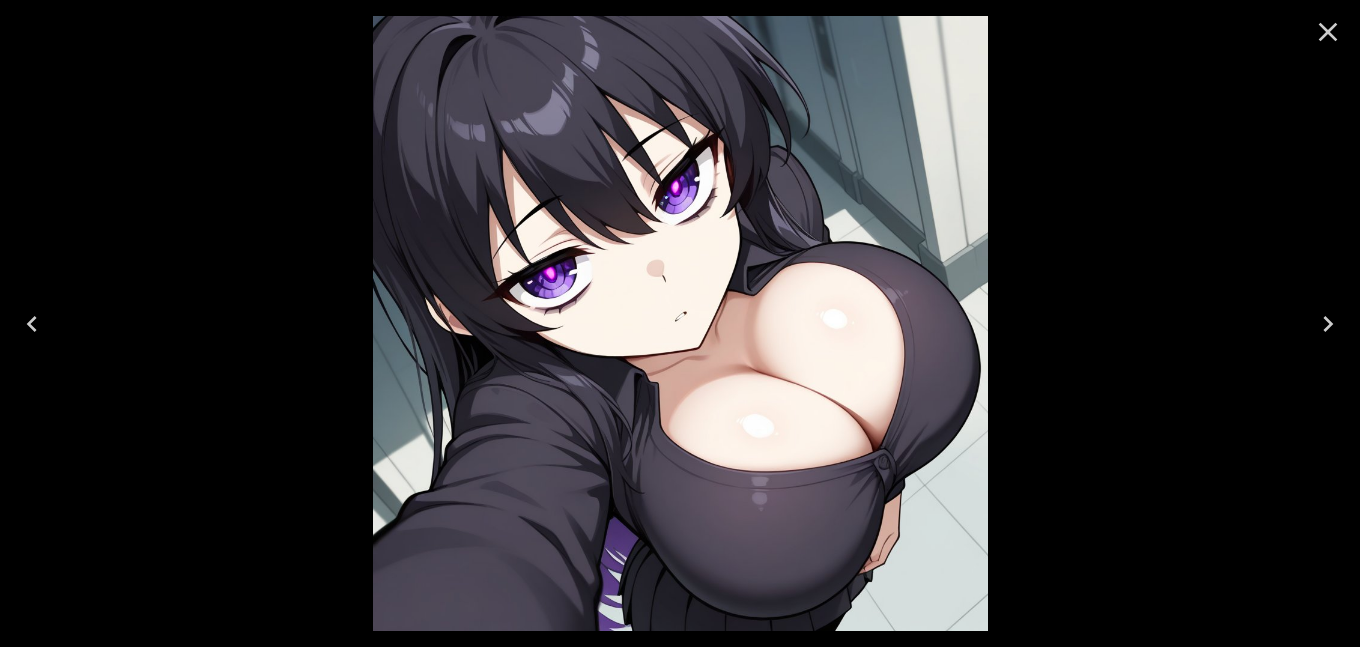click 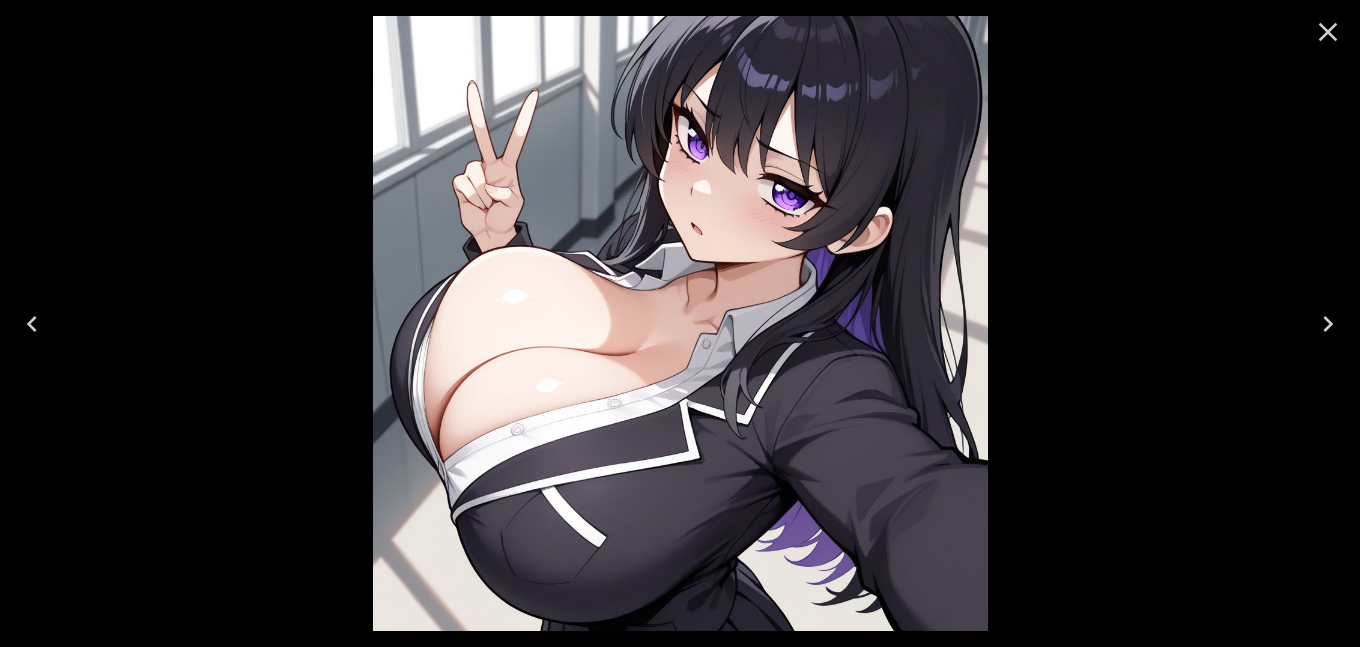 click 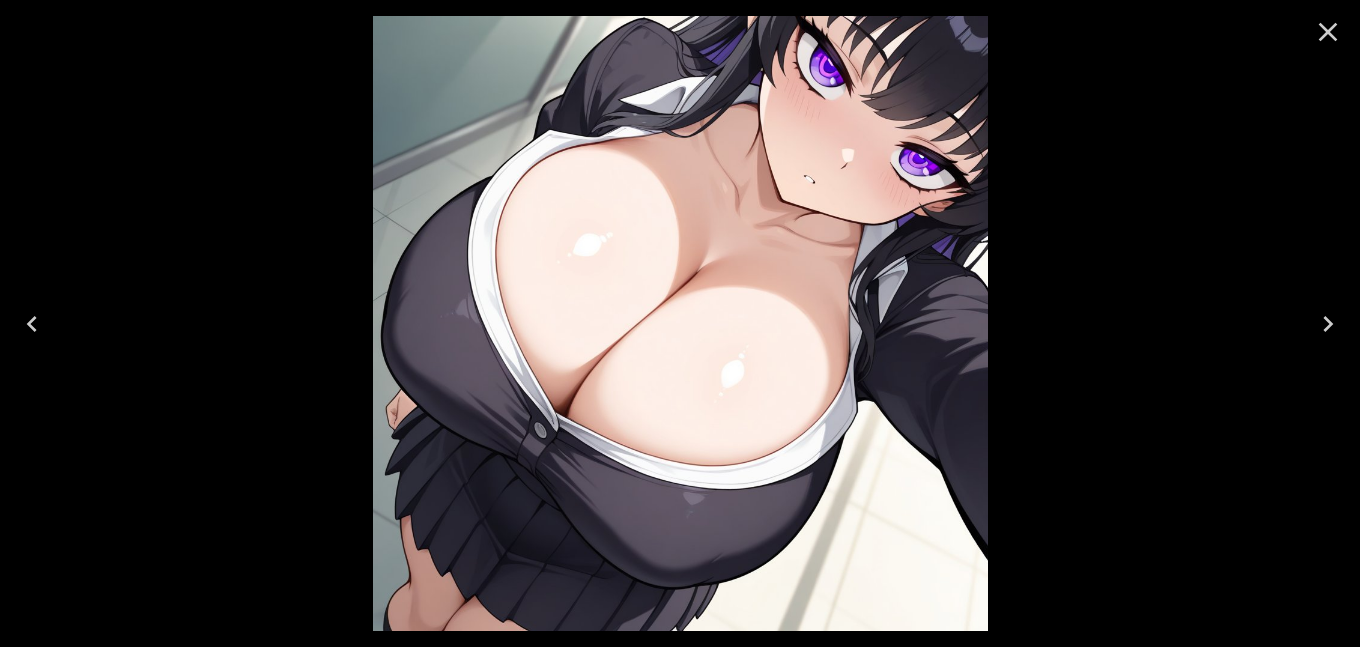 click at bounding box center [1328, 32] 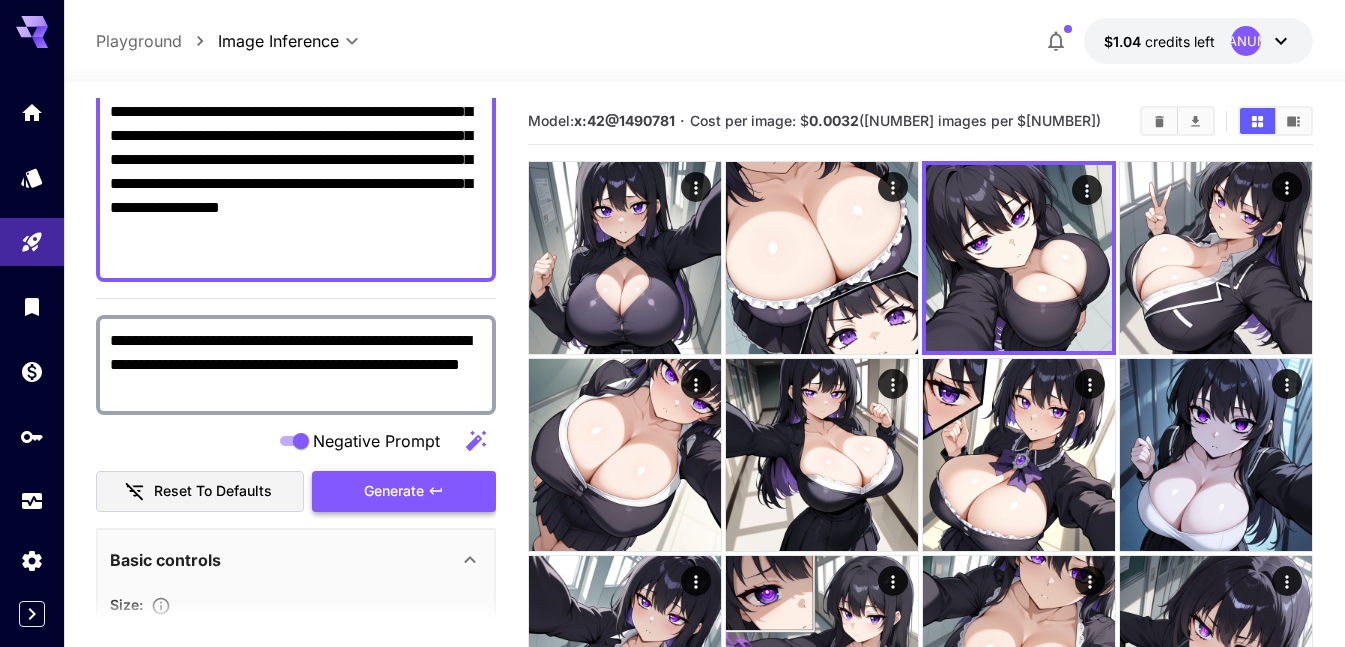 click on "Generate" at bounding box center [404, 491] 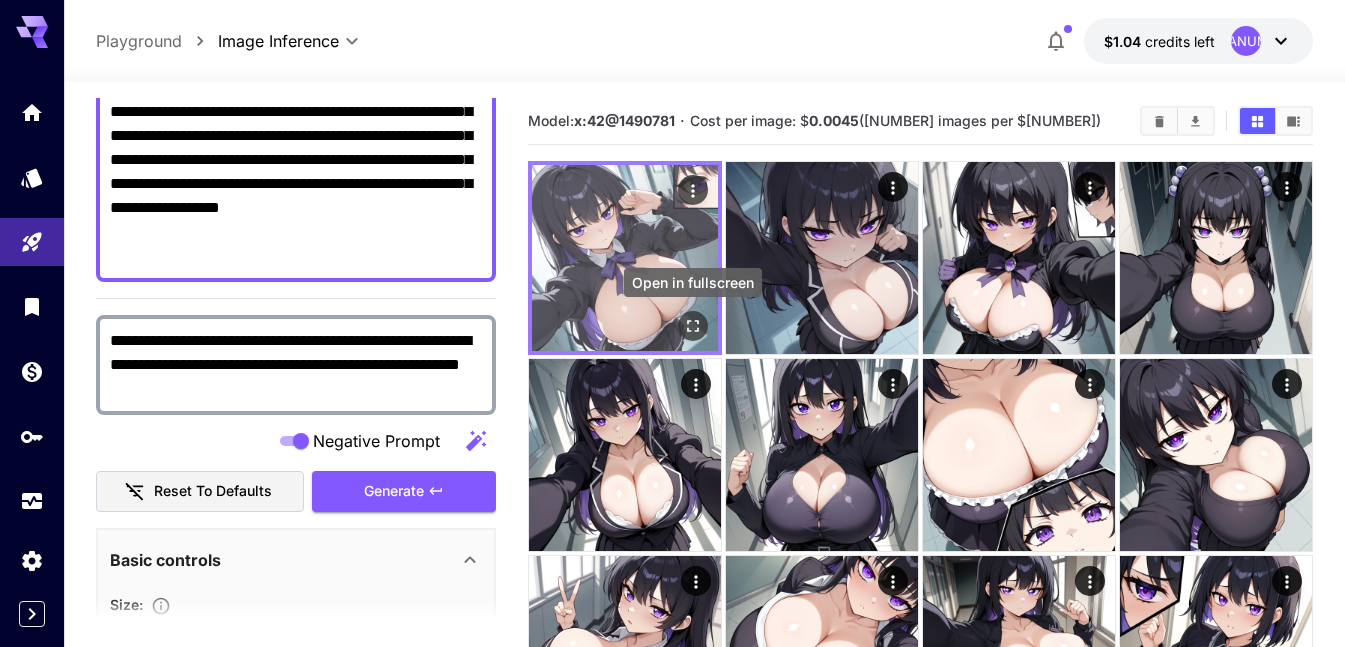 click 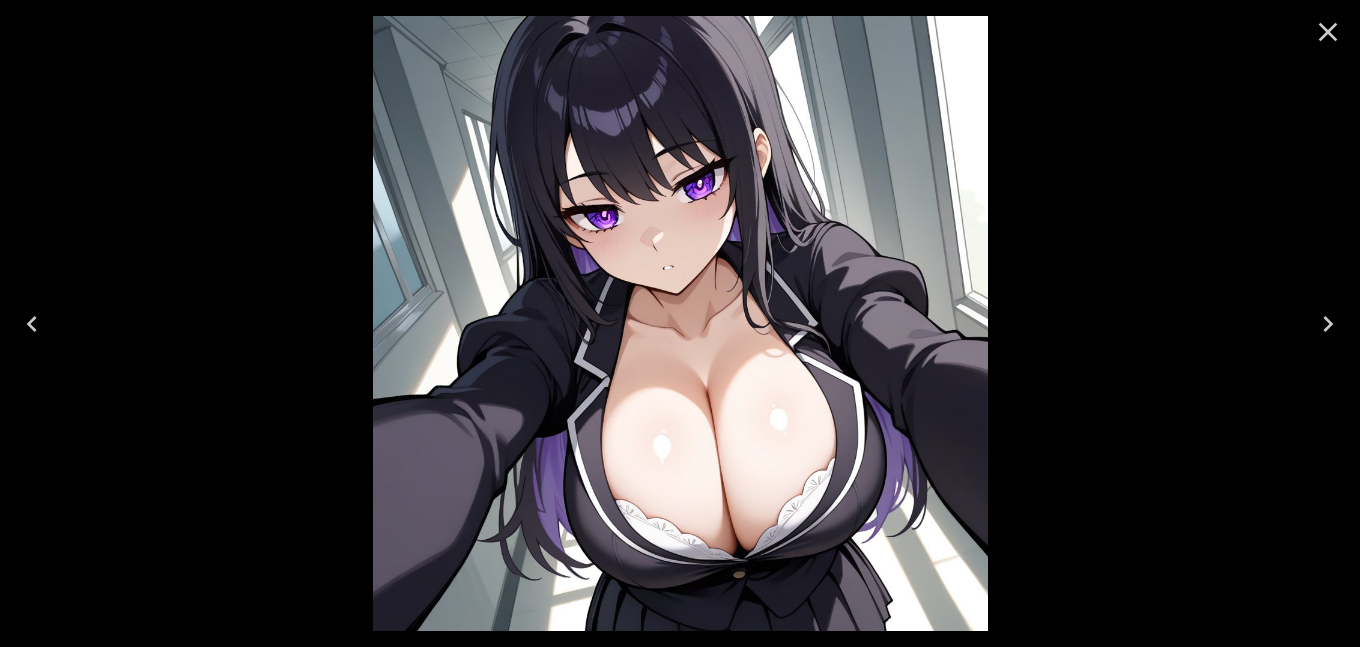 click 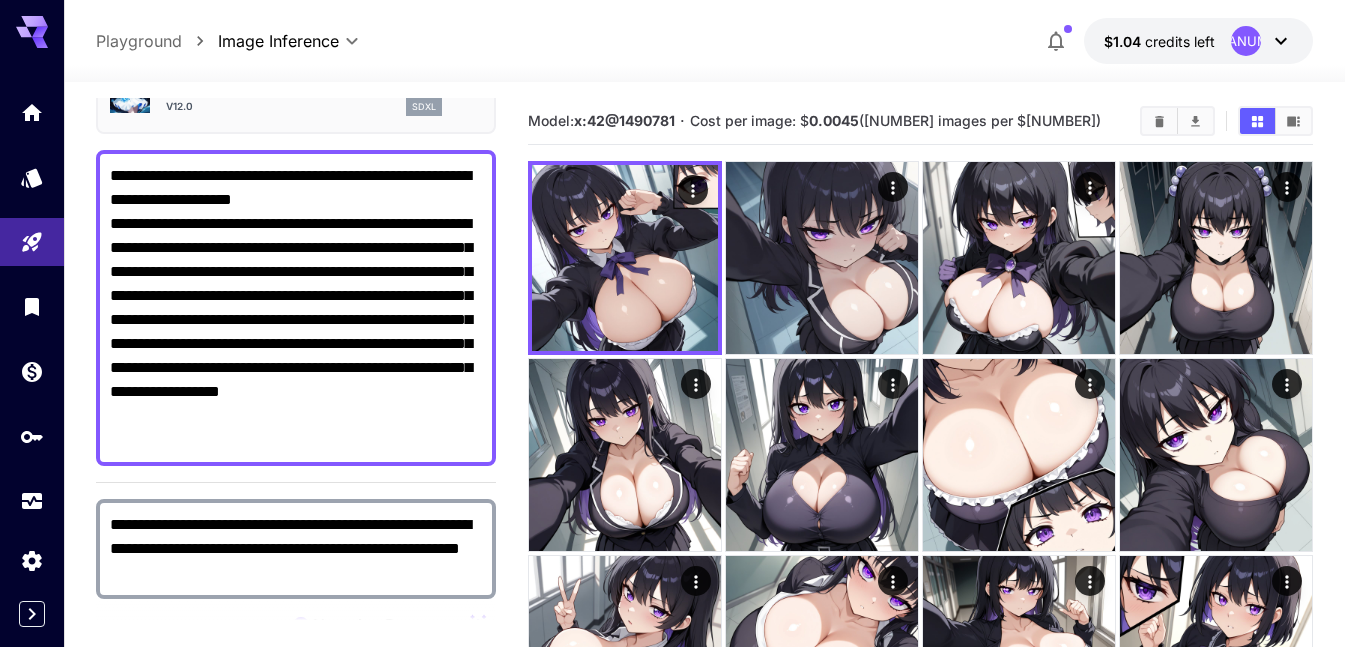 scroll, scrollTop: 100, scrollLeft: 0, axis: vertical 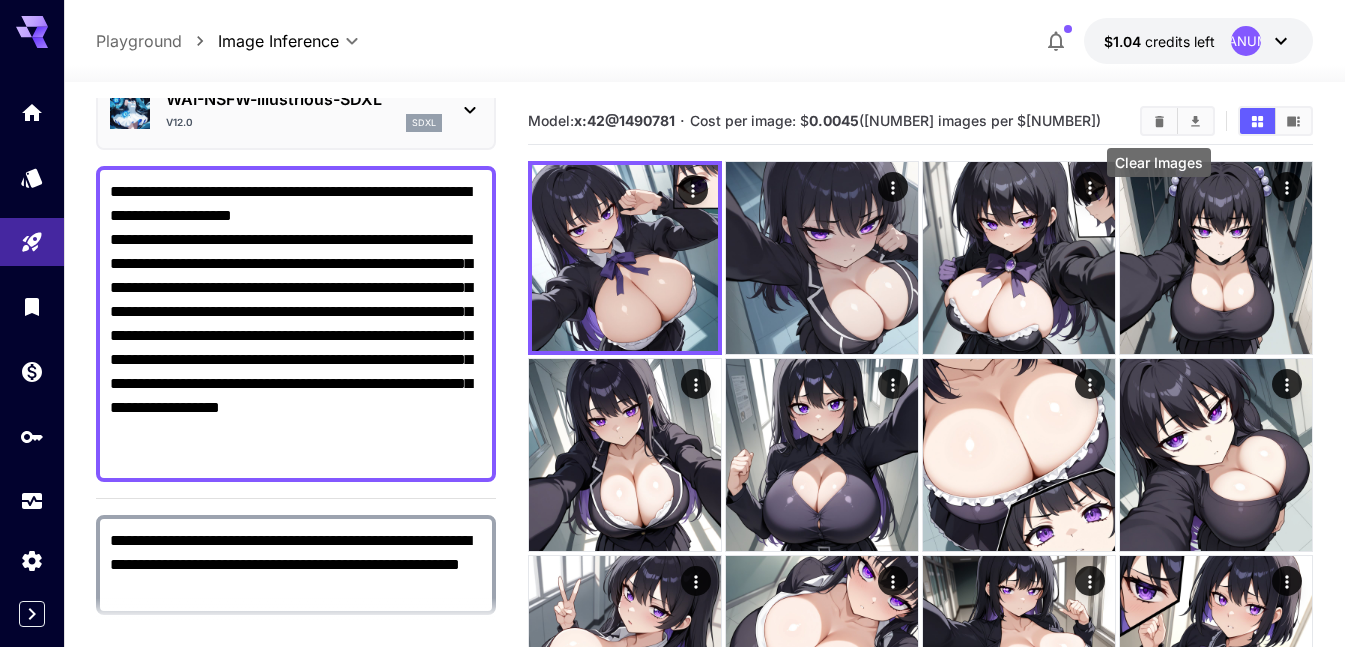 click 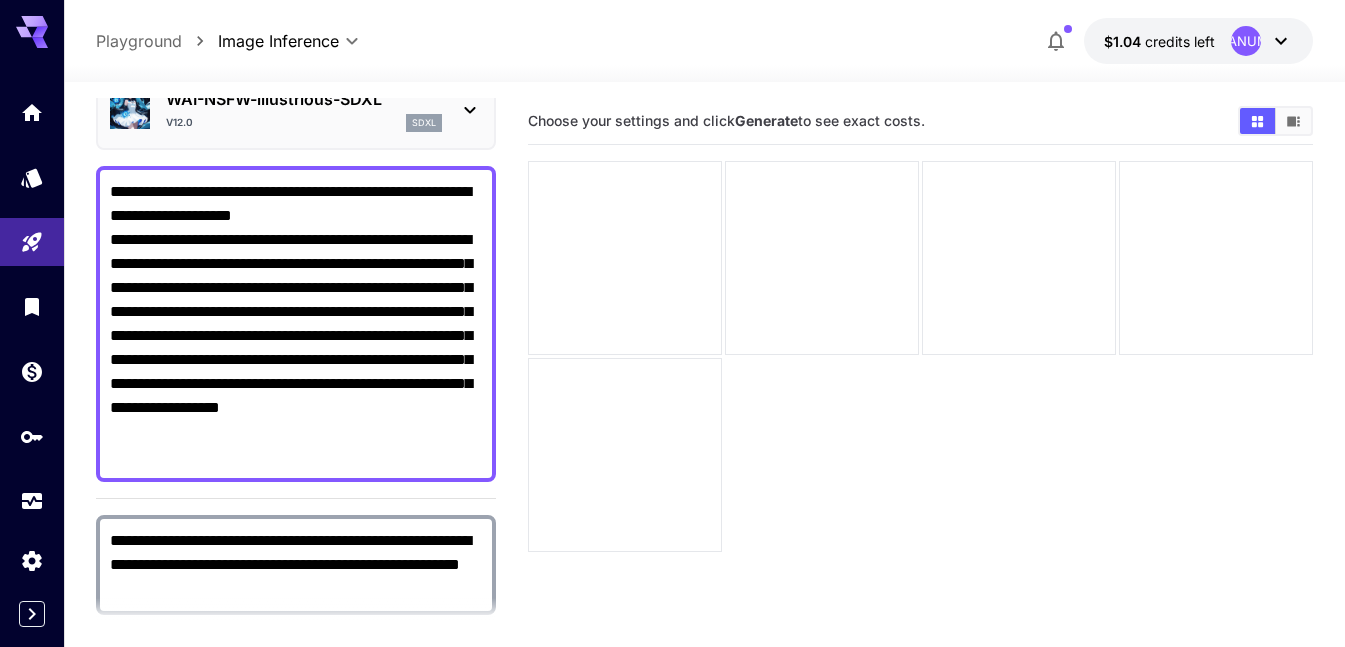drag, startPoint x: 346, startPoint y: 334, endPoint x: 99, endPoint y: 241, distance: 263.928 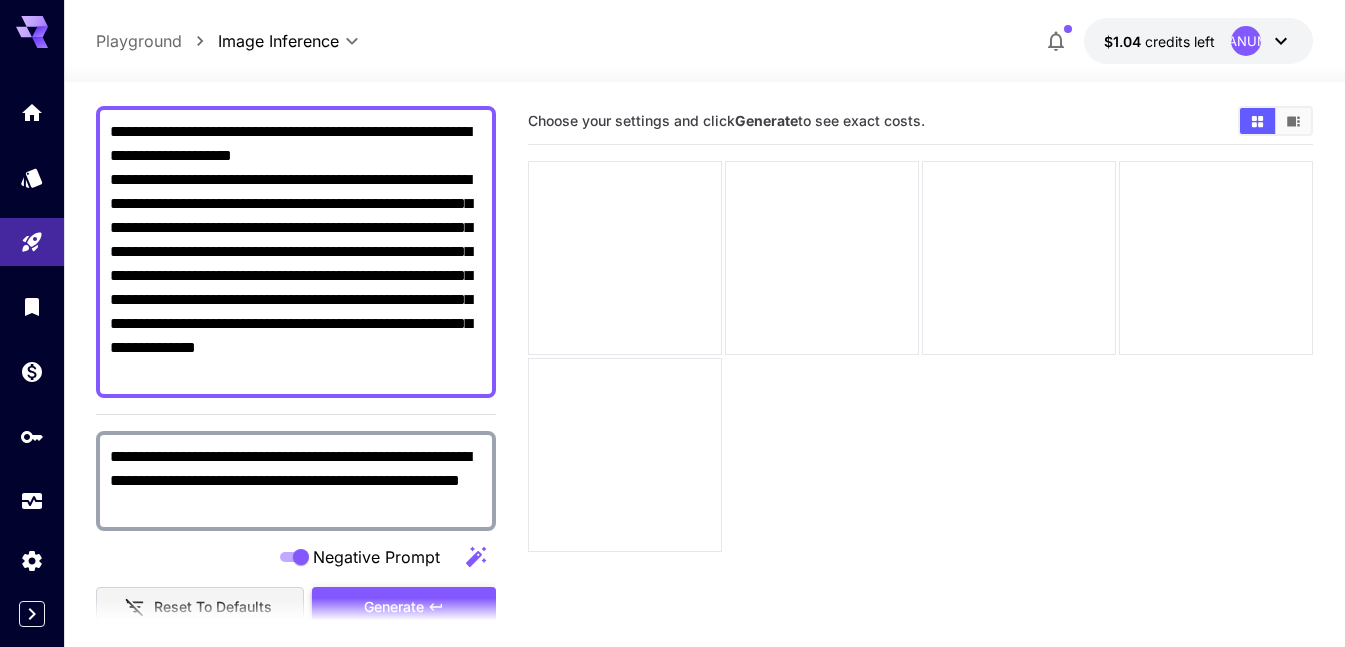 scroll, scrollTop: 400, scrollLeft: 0, axis: vertical 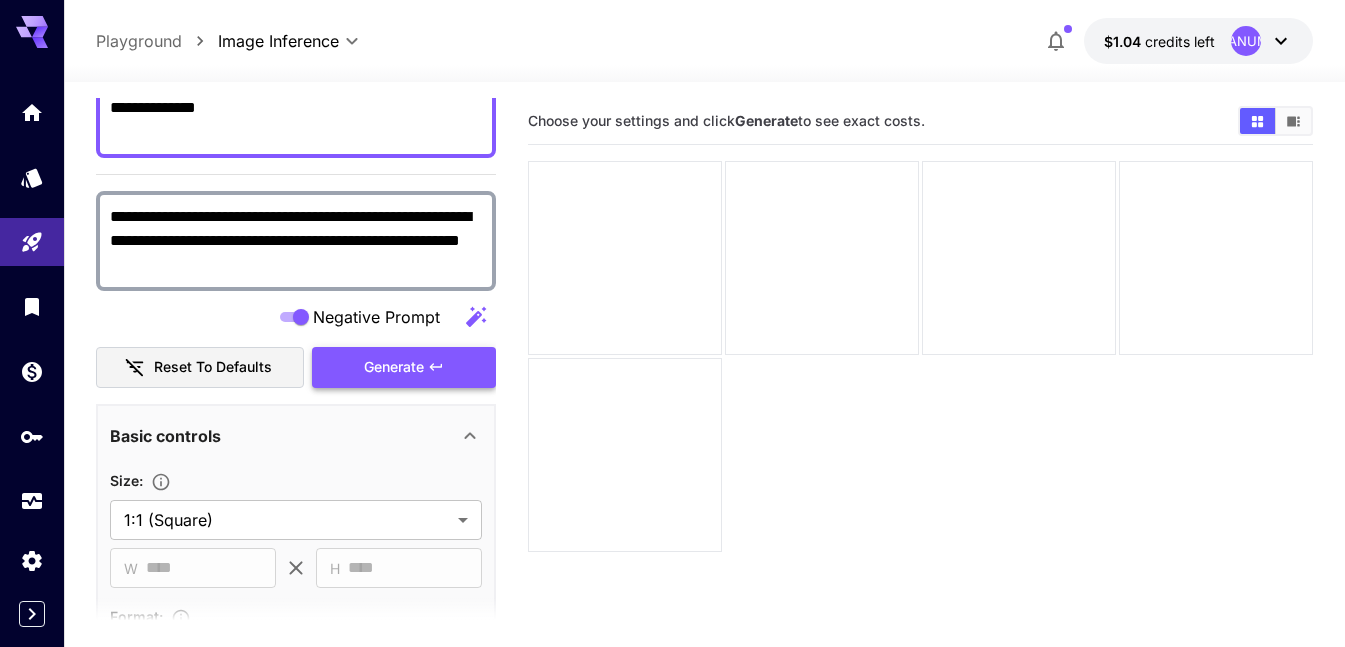 click on "Generate" at bounding box center (404, 367) 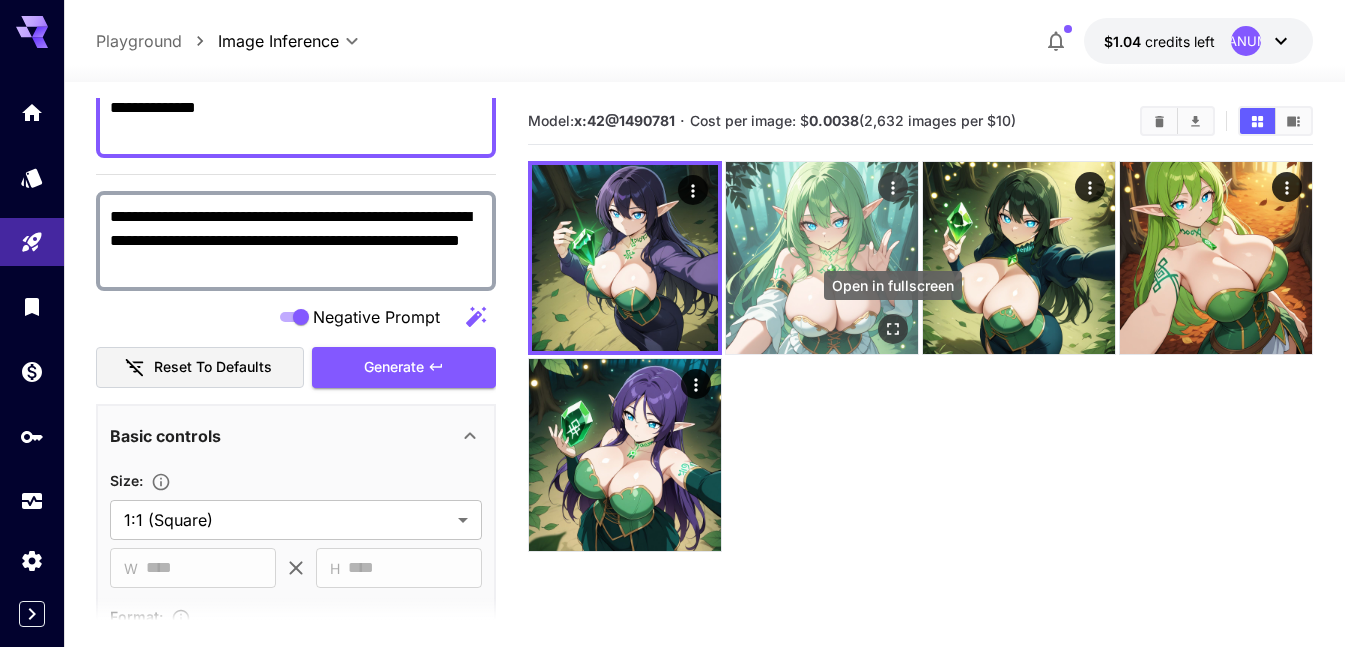 click at bounding box center (893, 329) 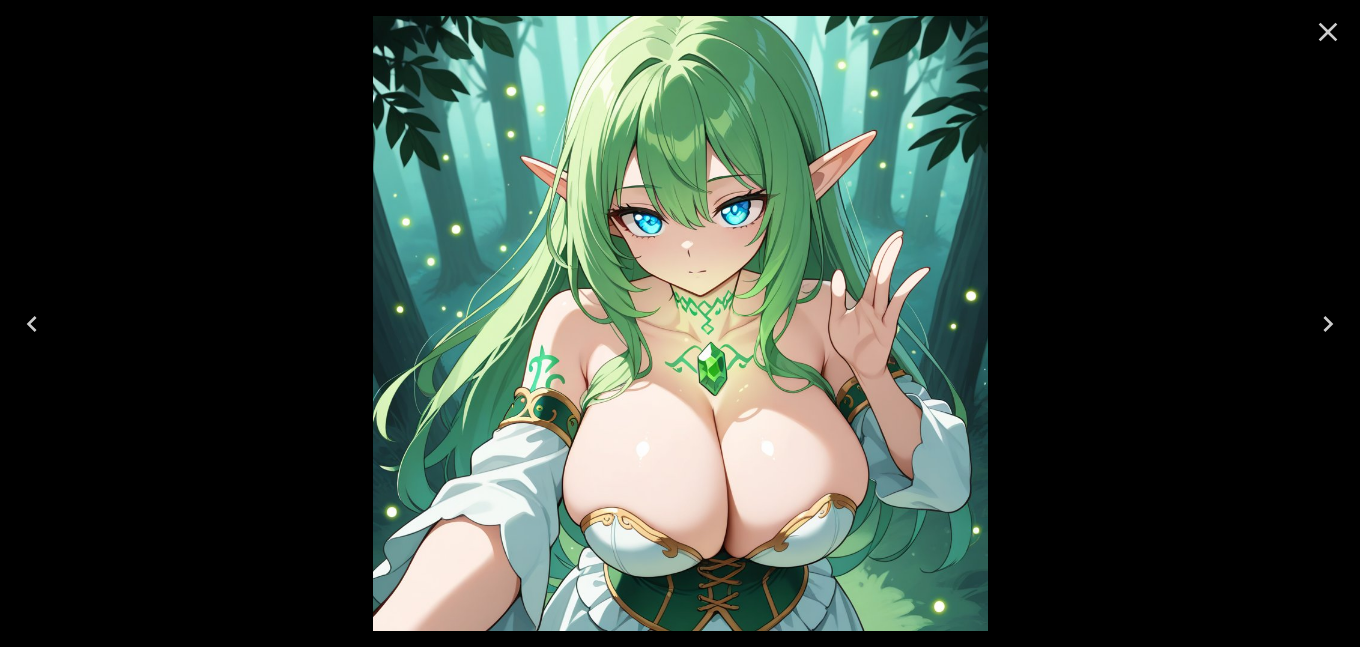 click at bounding box center (32, 324) 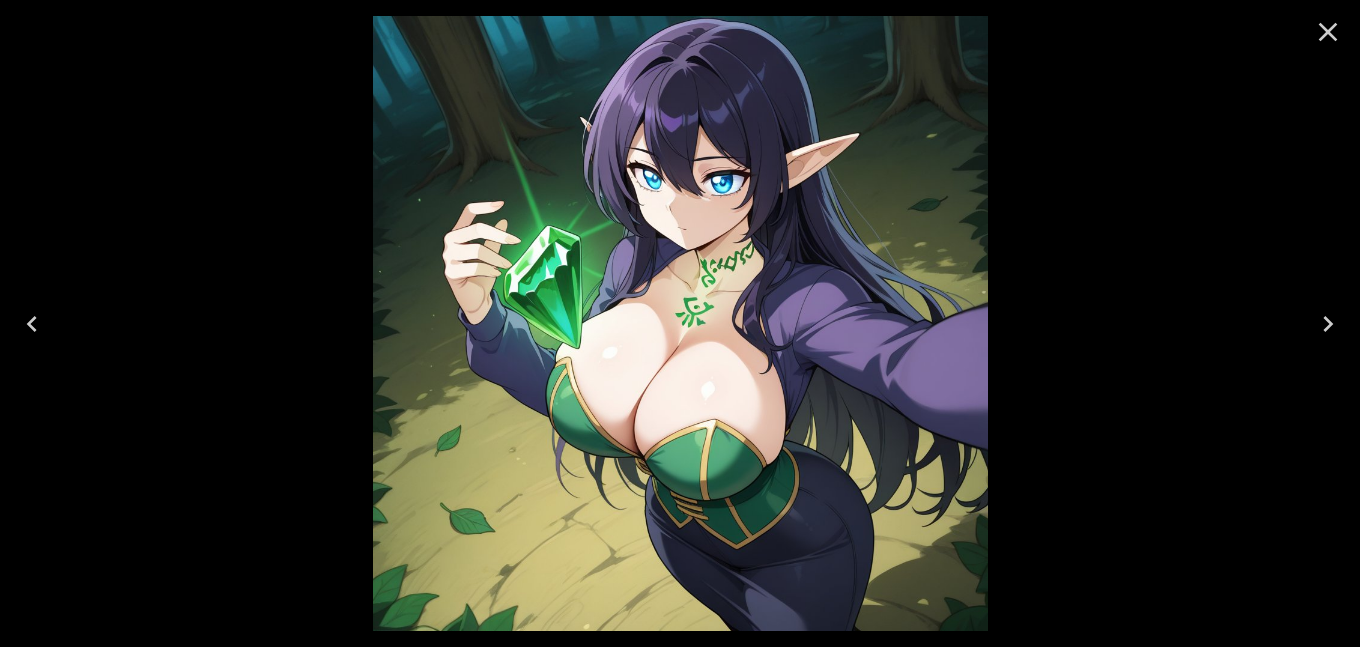 click at bounding box center (680, 323) 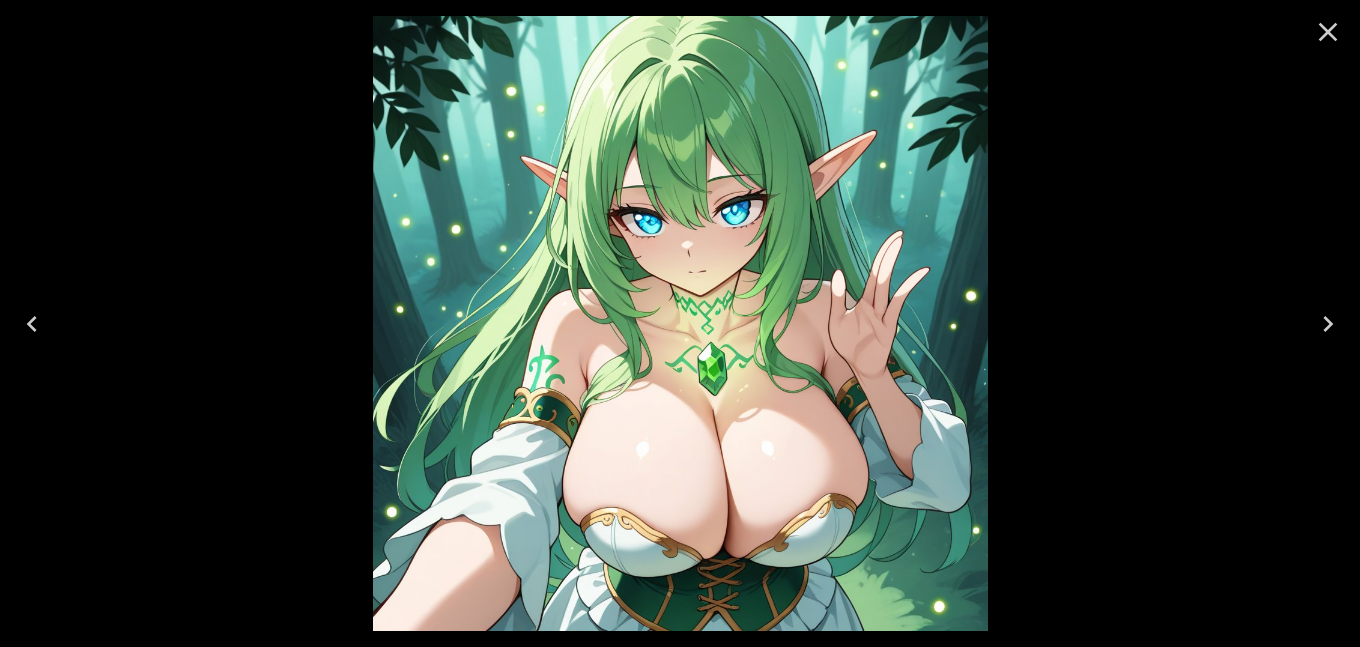 click 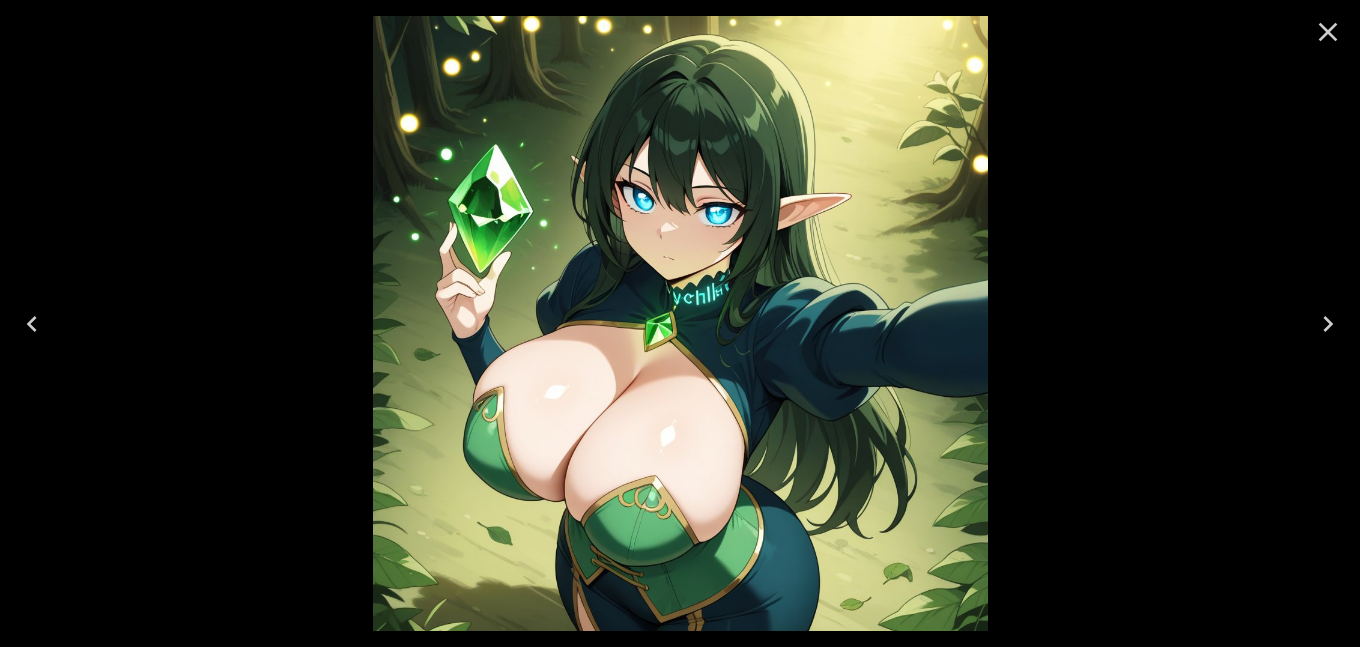 click 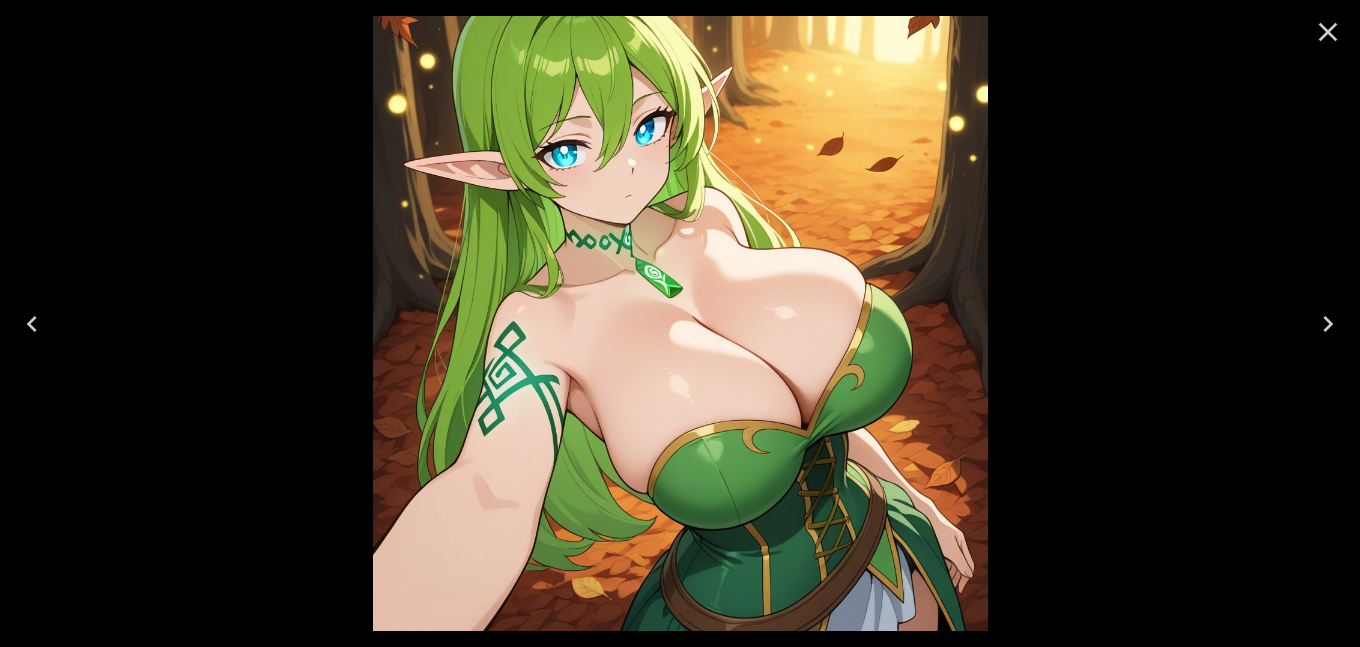 click 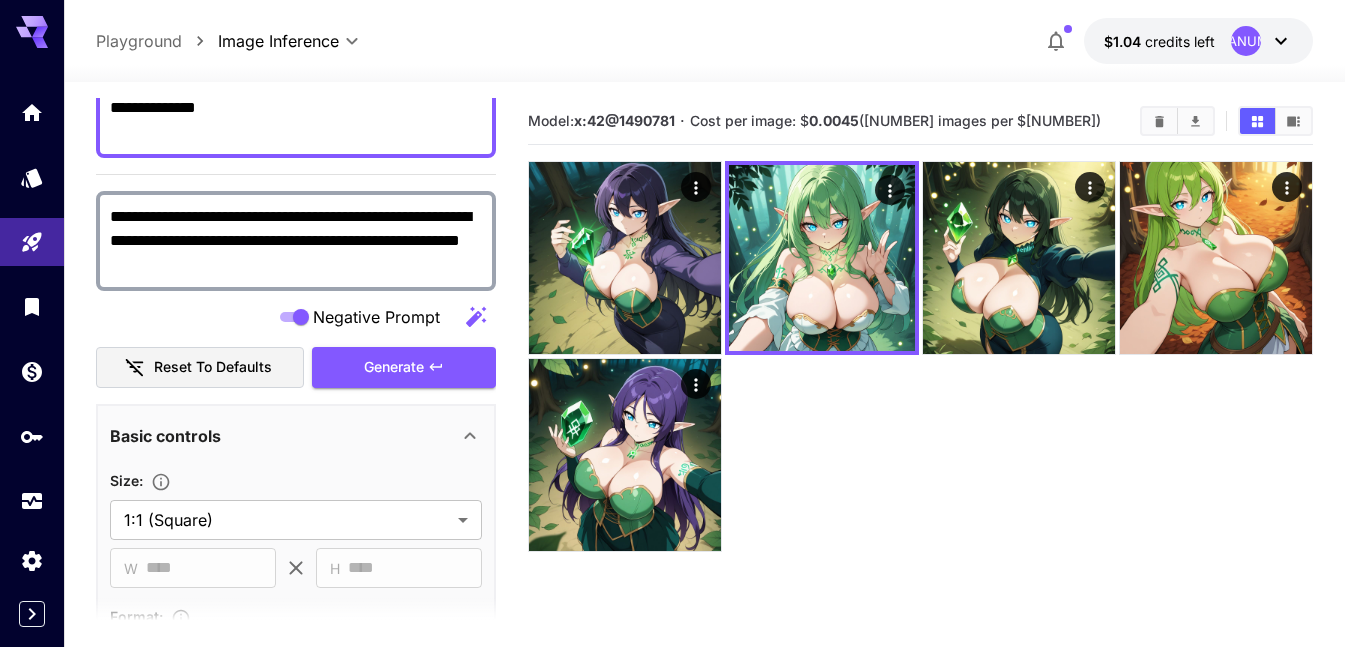 click 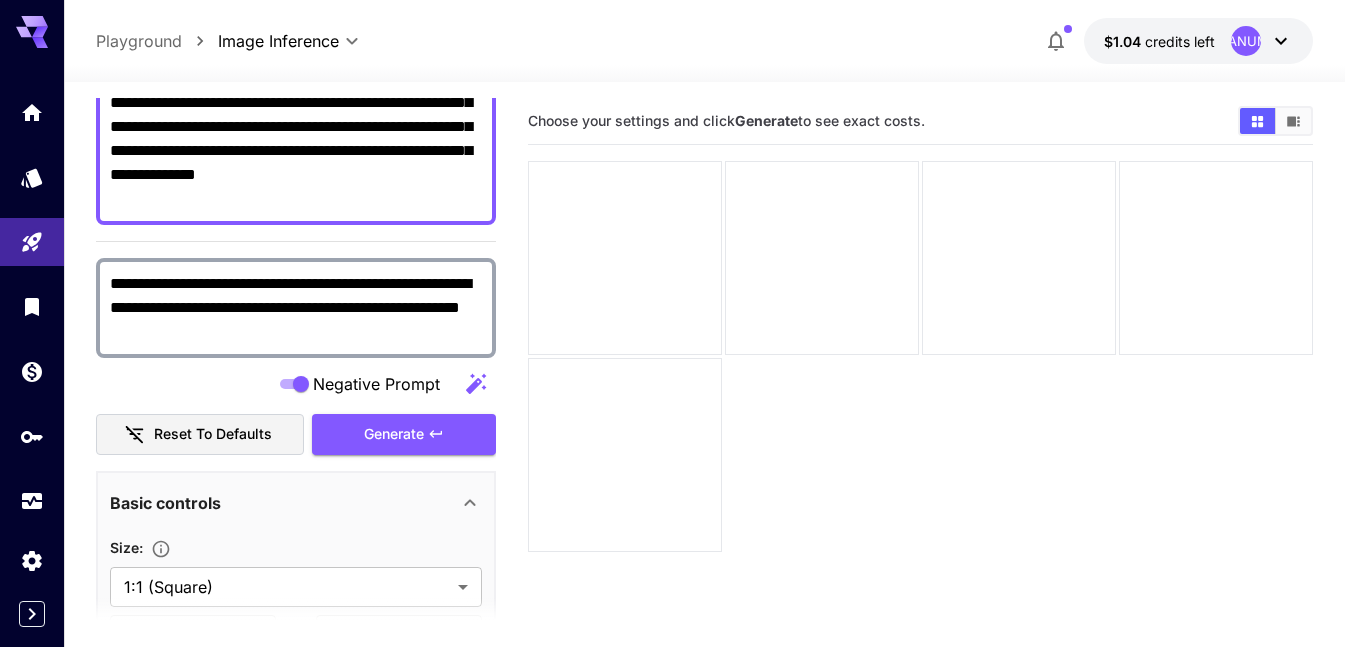 scroll, scrollTop: 200, scrollLeft: 0, axis: vertical 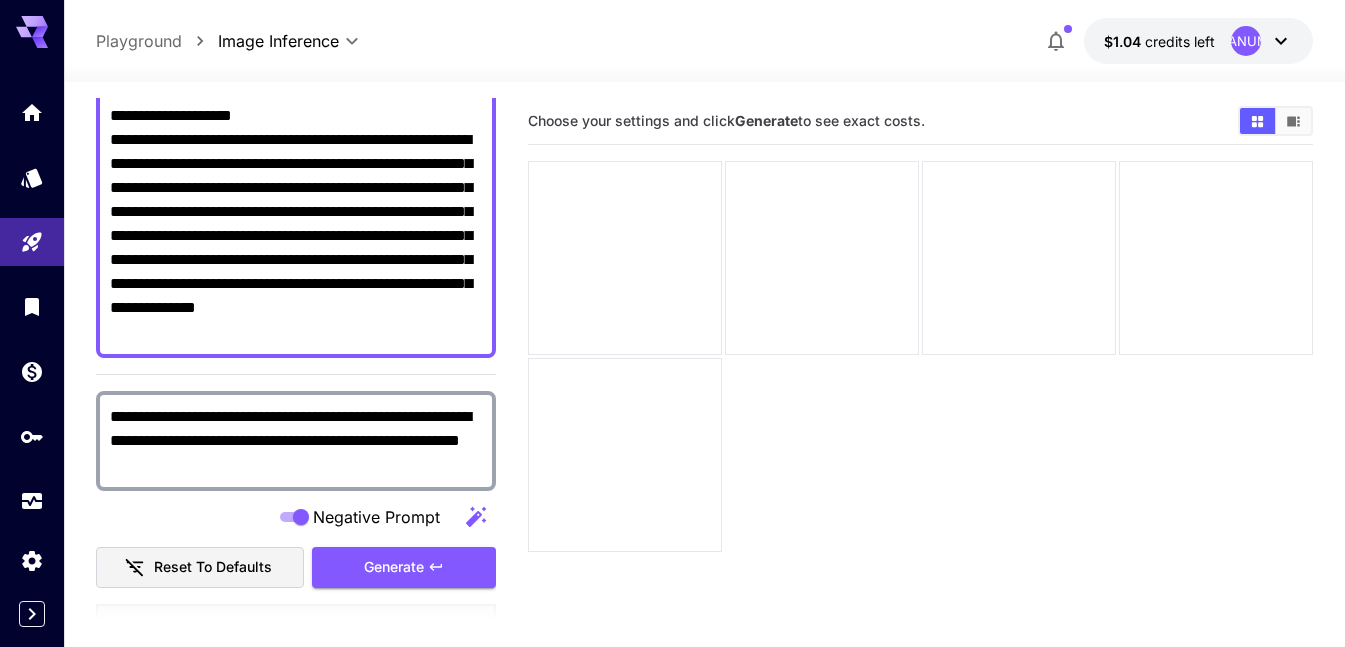 drag, startPoint x: 288, startPoint y: 235, endPoint x: 104, endPoint y: 144, distance: 205.273 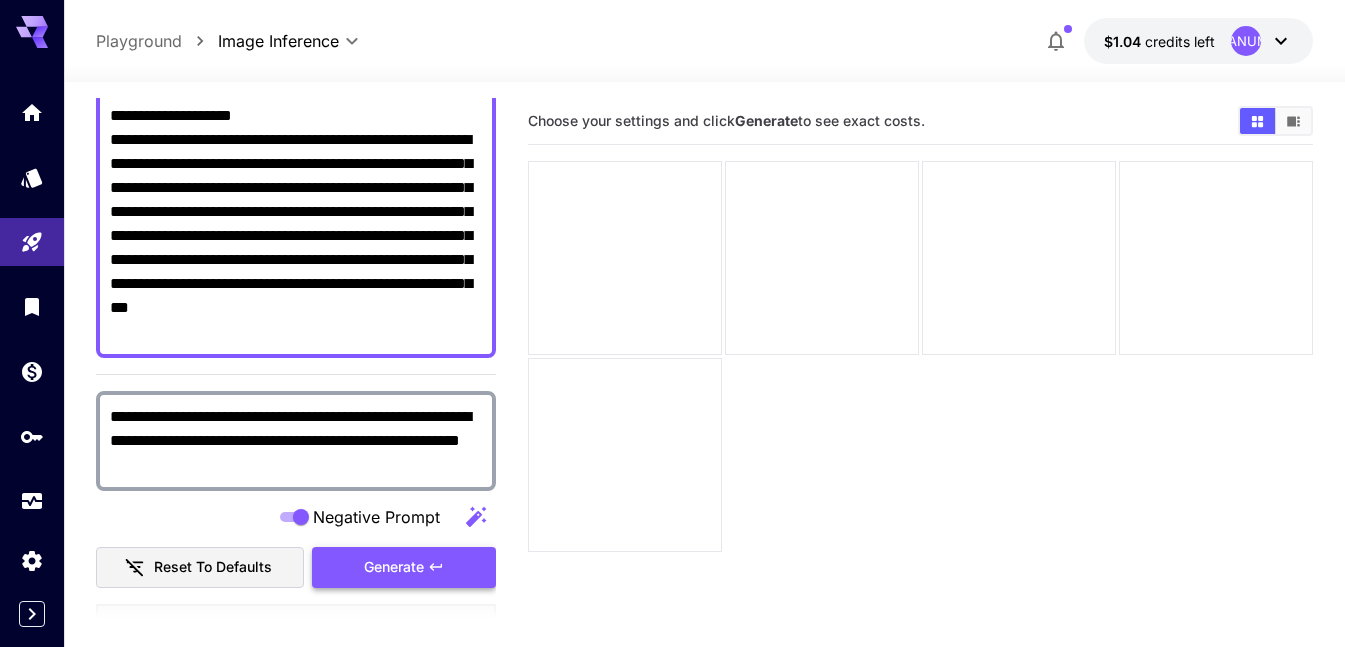 type on "**********" 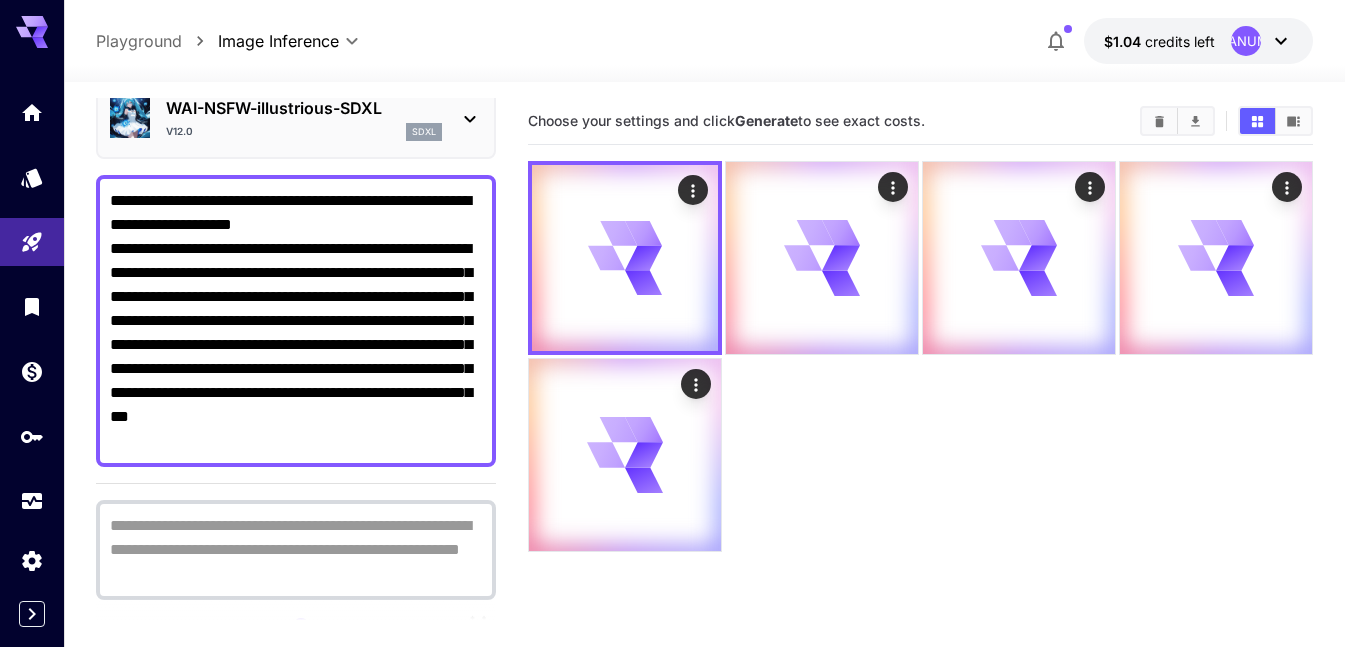 scroll, scrollTop: 0, scrollLeft: 0, axis: both 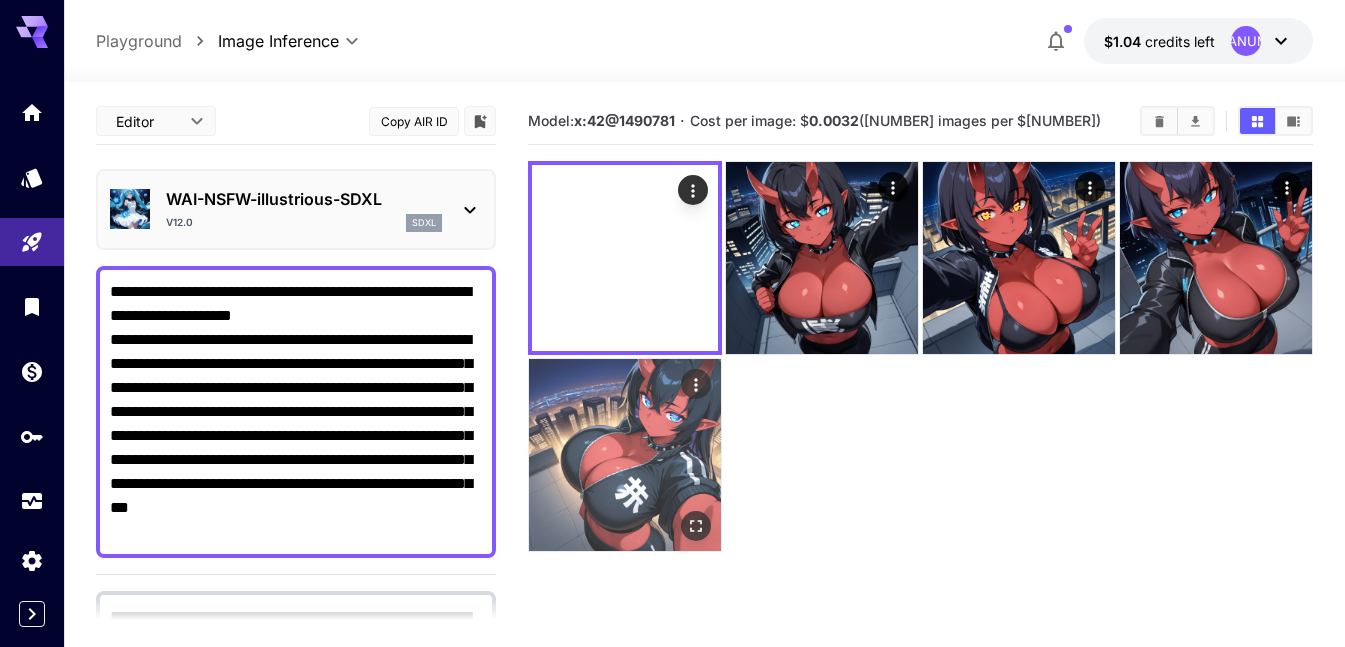 click at bounding box center (625, 455) 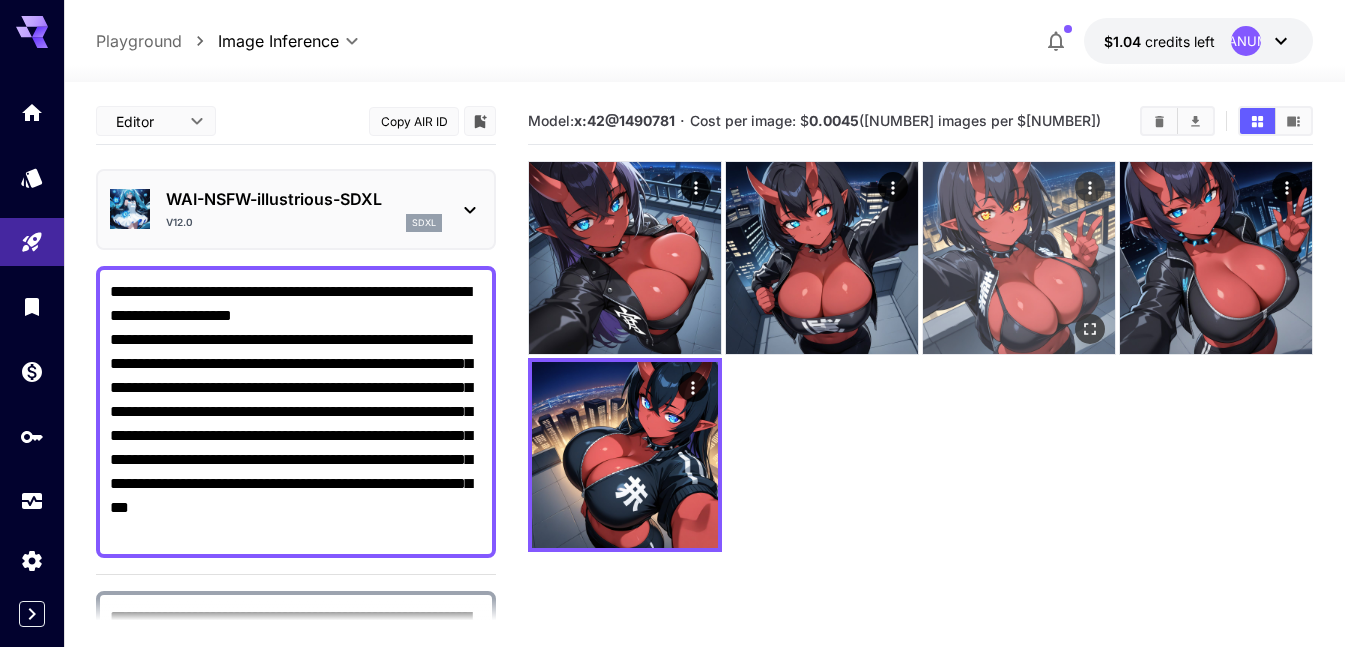 click at bounding box center (1019, 258) 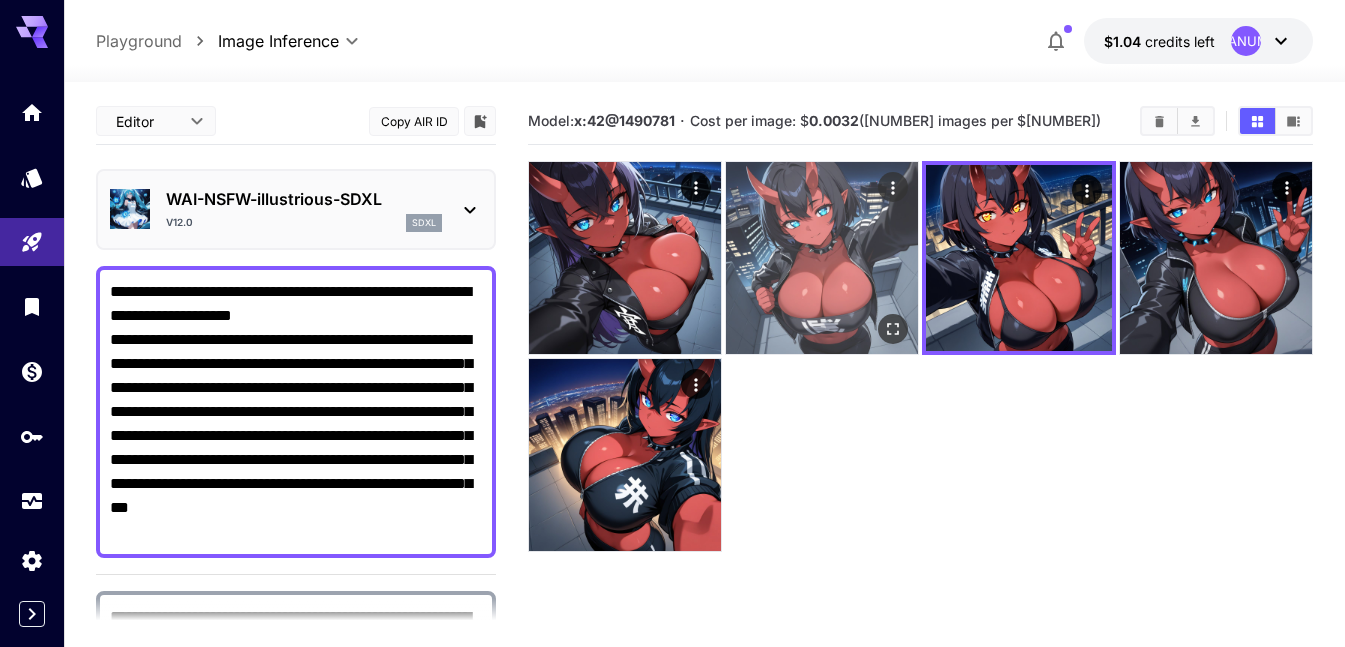 click at bounding box center (822, 258) 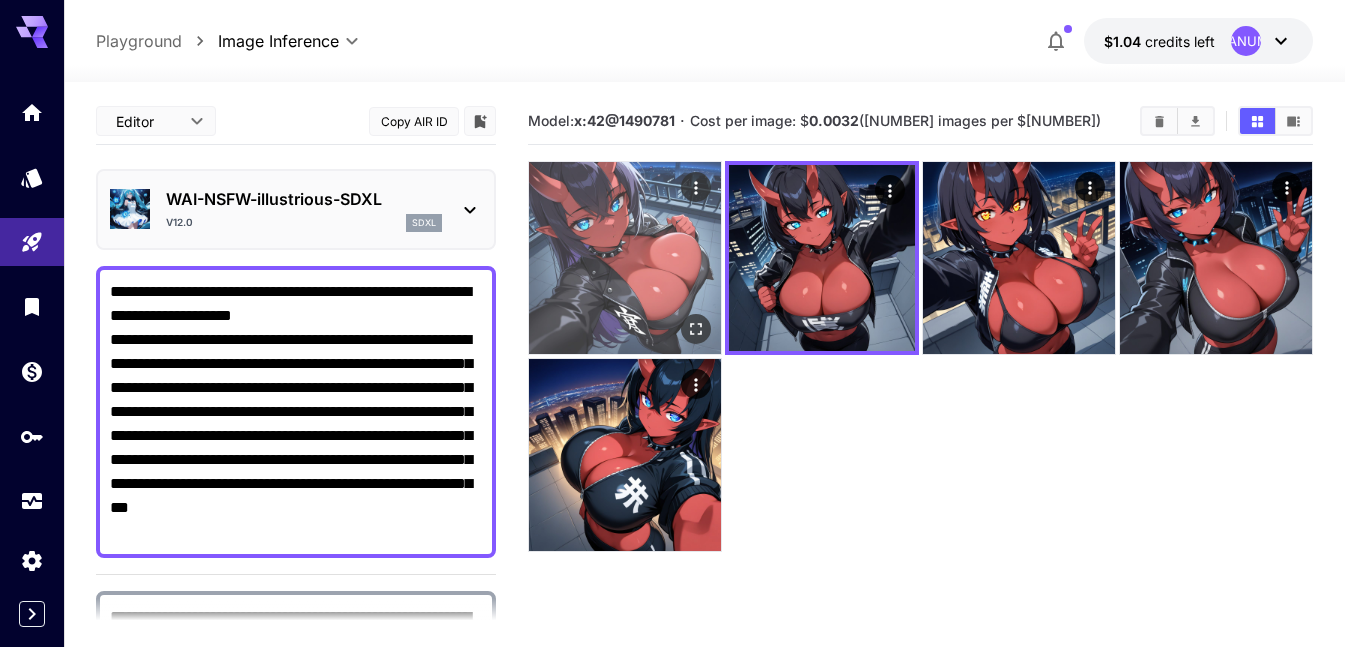 click at bounding box center (625, 258) 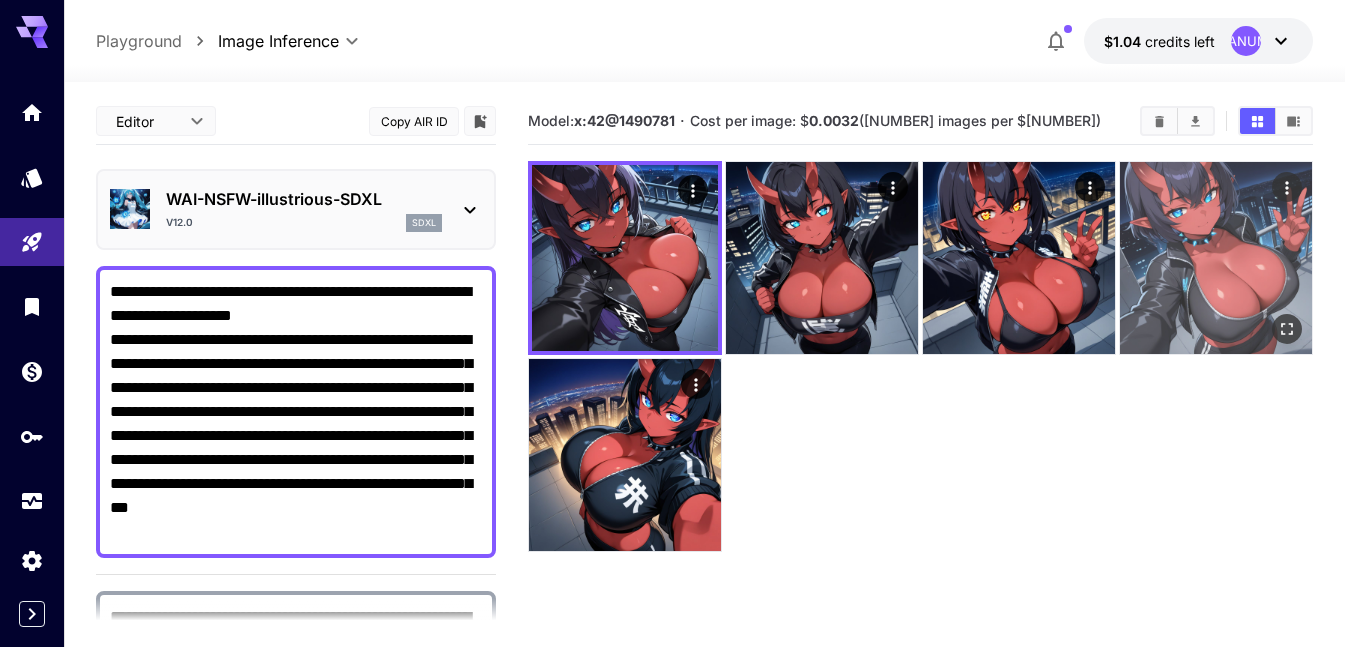 click at bounding box center (1216, 258) 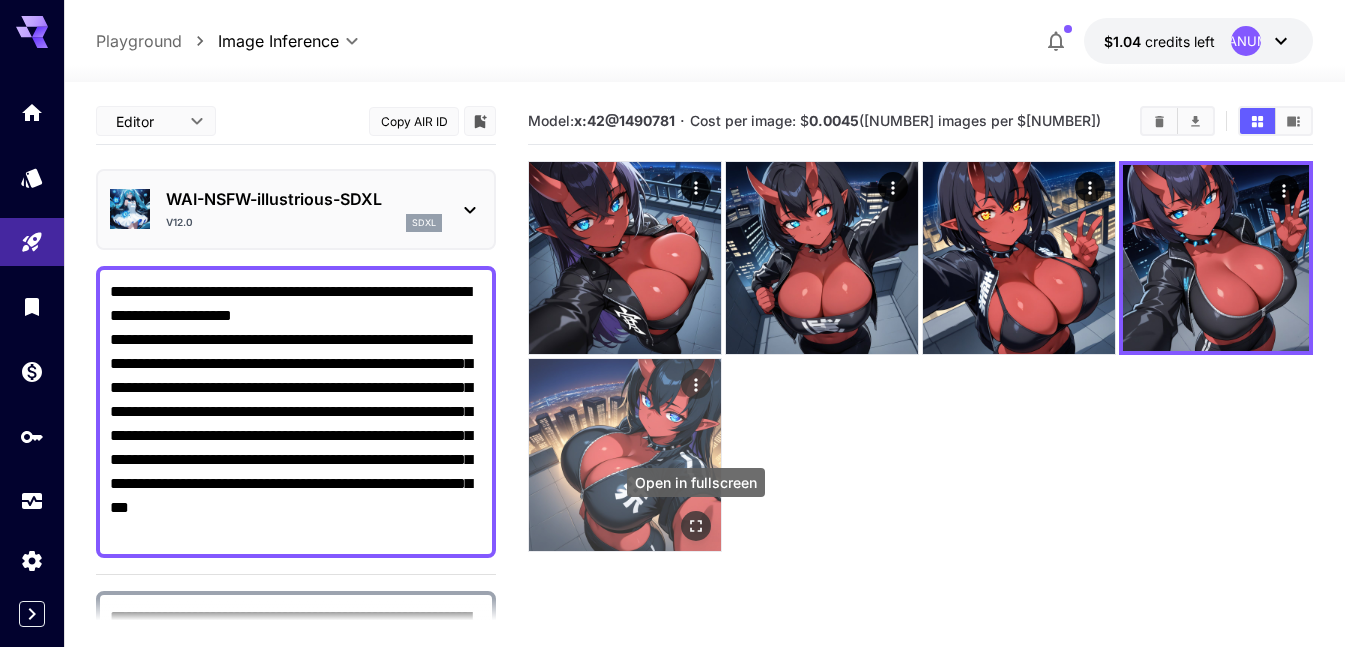 click 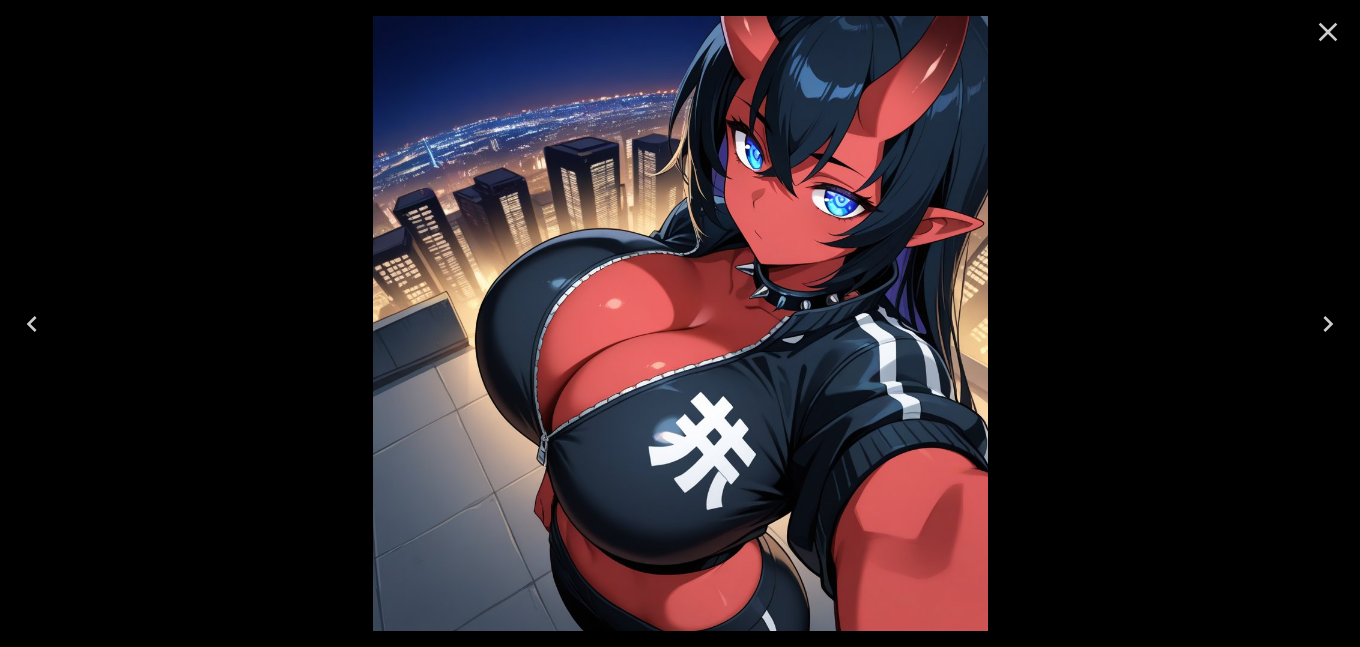 click at bounding box center [1328, 32] 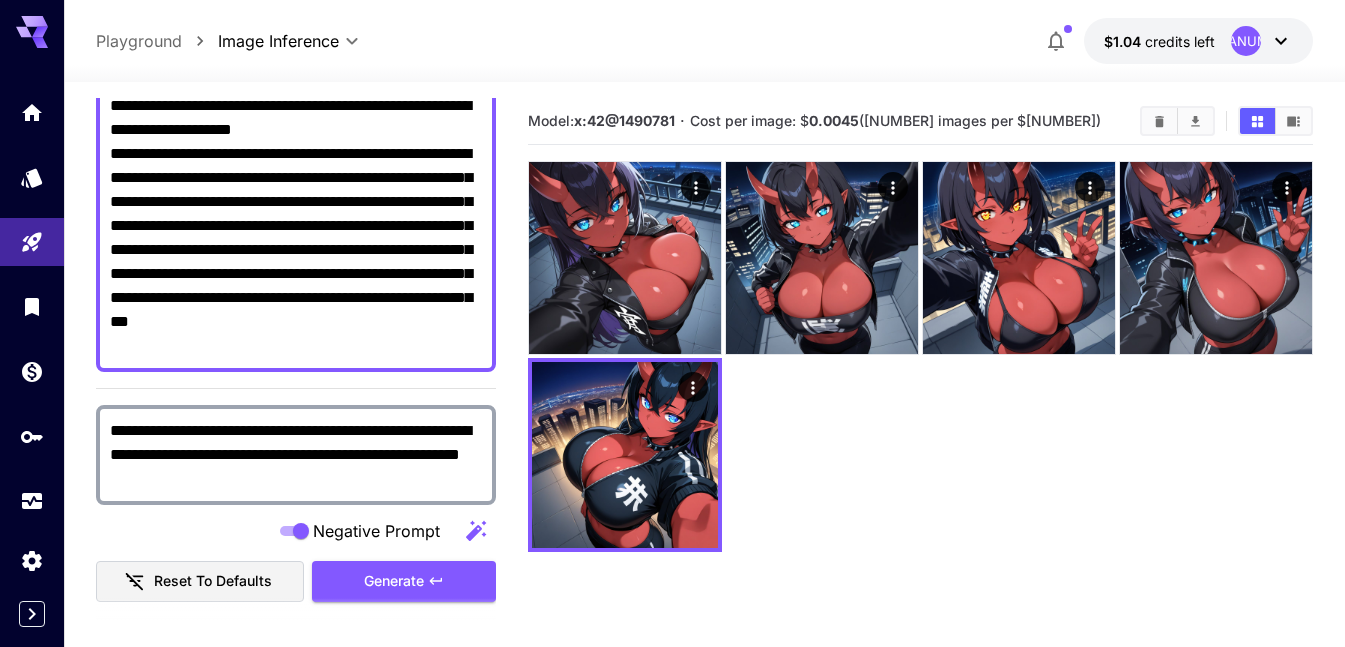 scroll, scrollTop: 200, scrollLeft: 0, axis: vertical 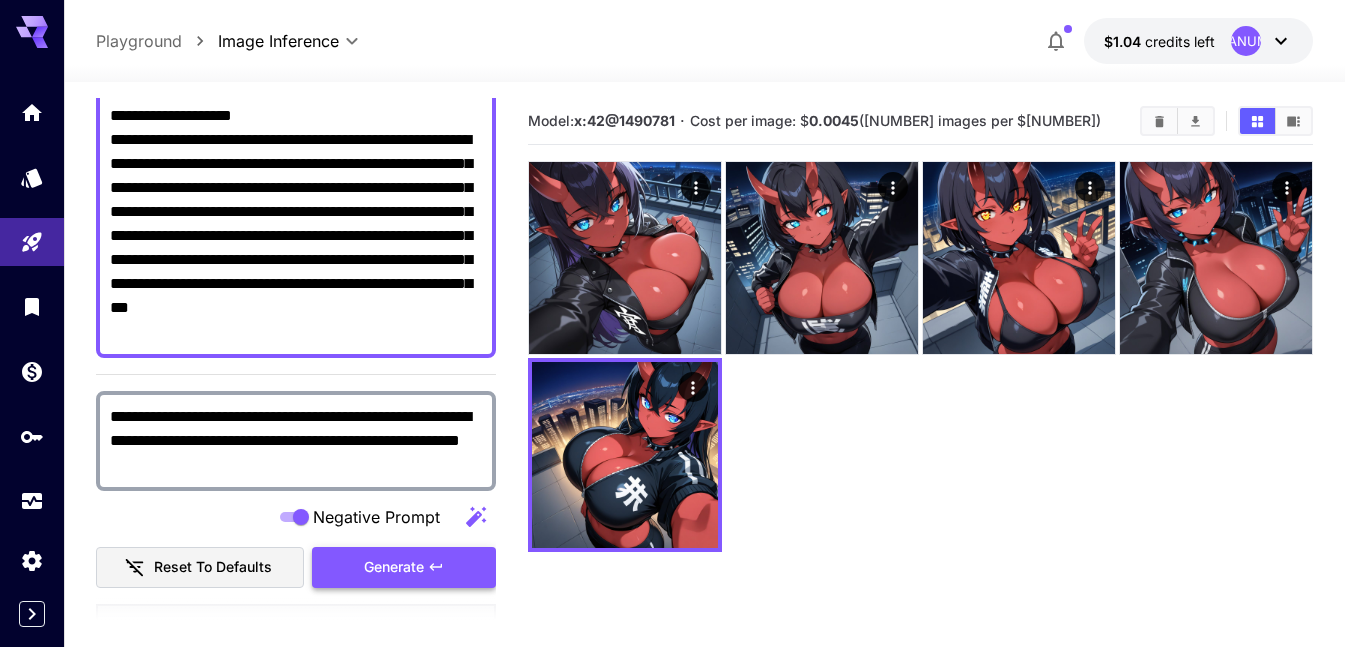 click on "Generate" at bounding box center [404, 567] 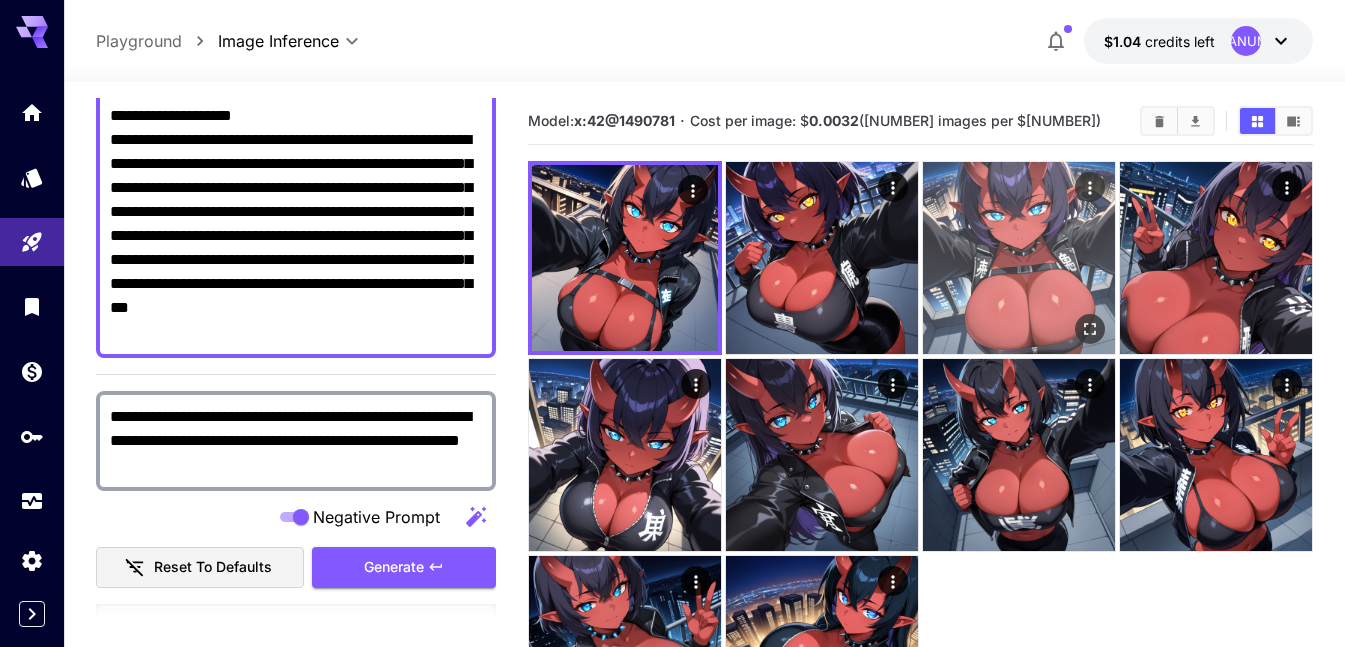 click at bounding box center (1019, 258) 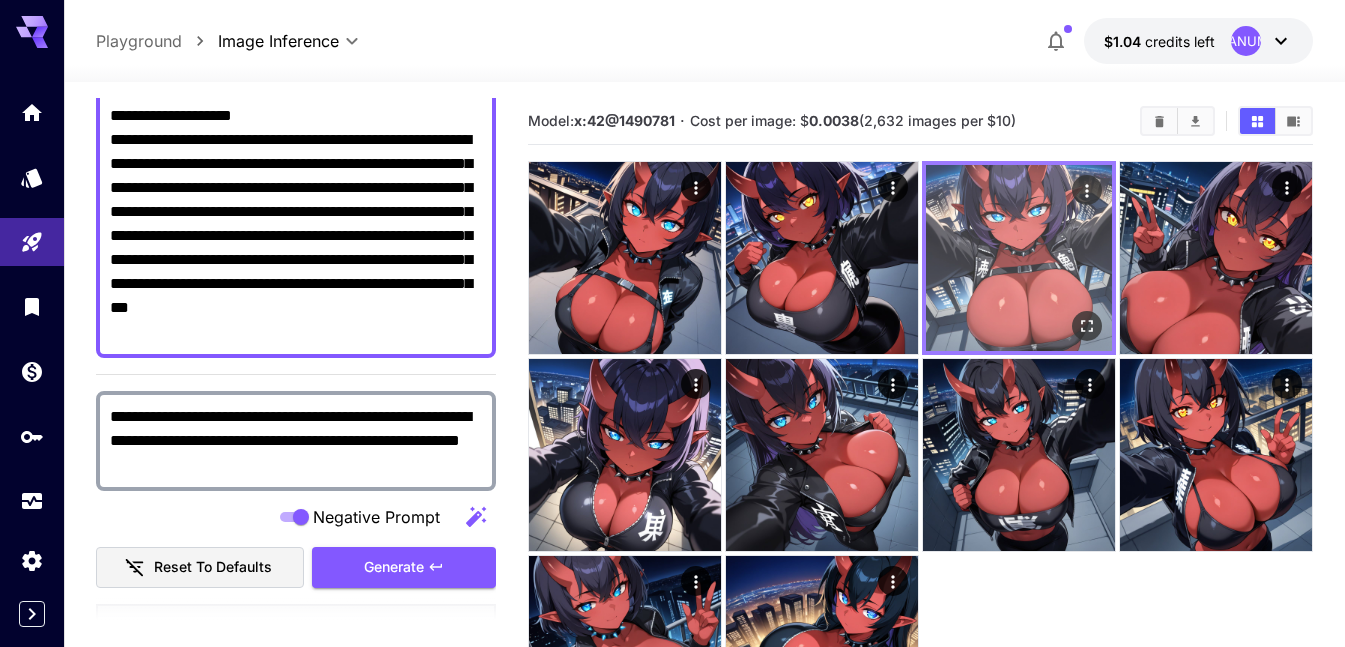 click 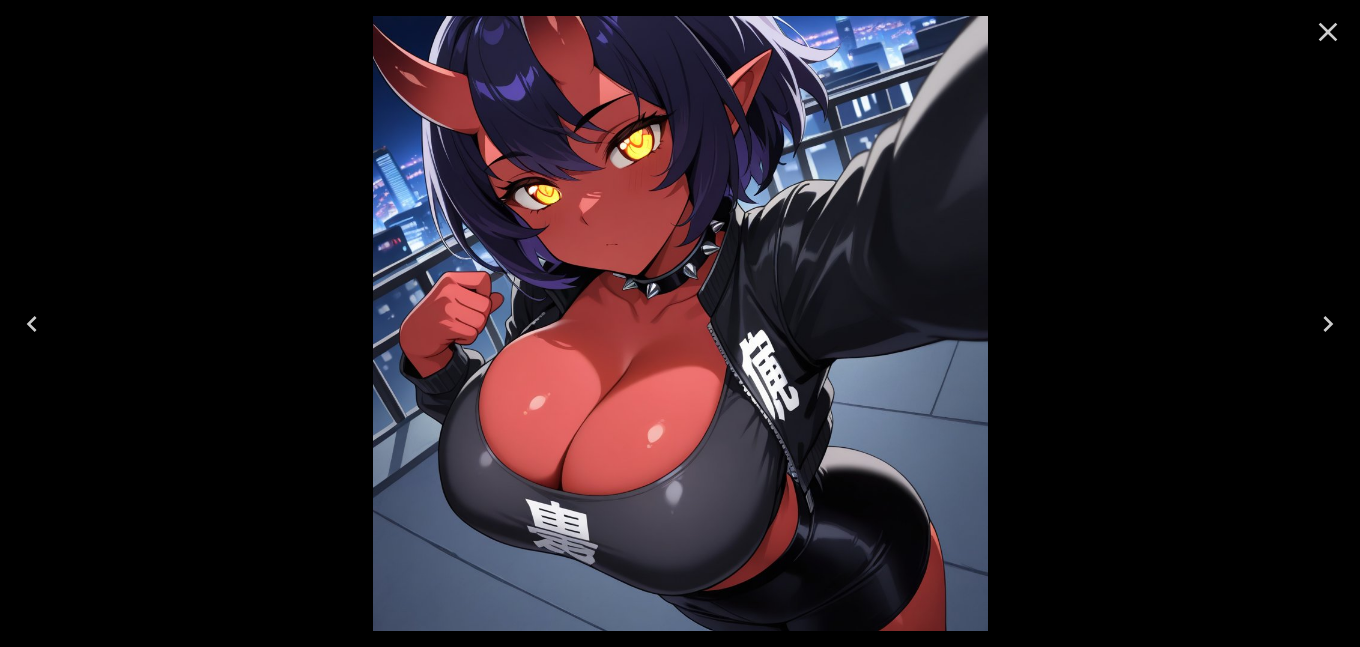 click 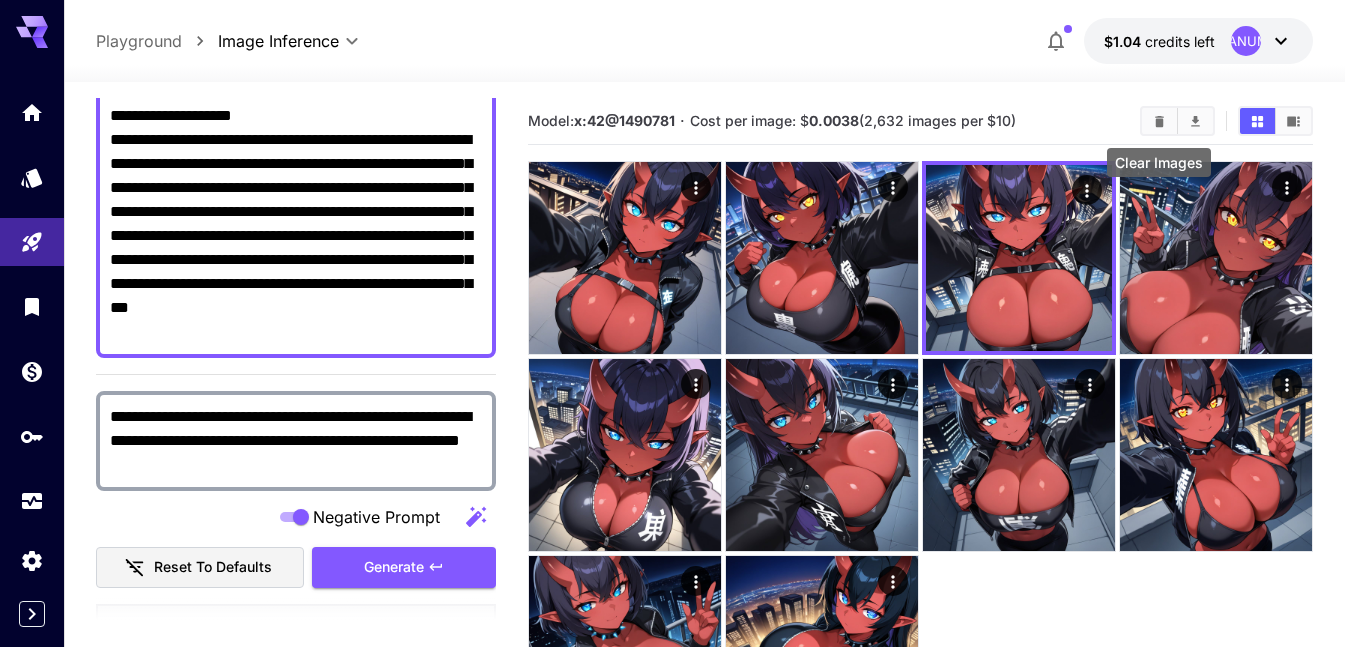 click 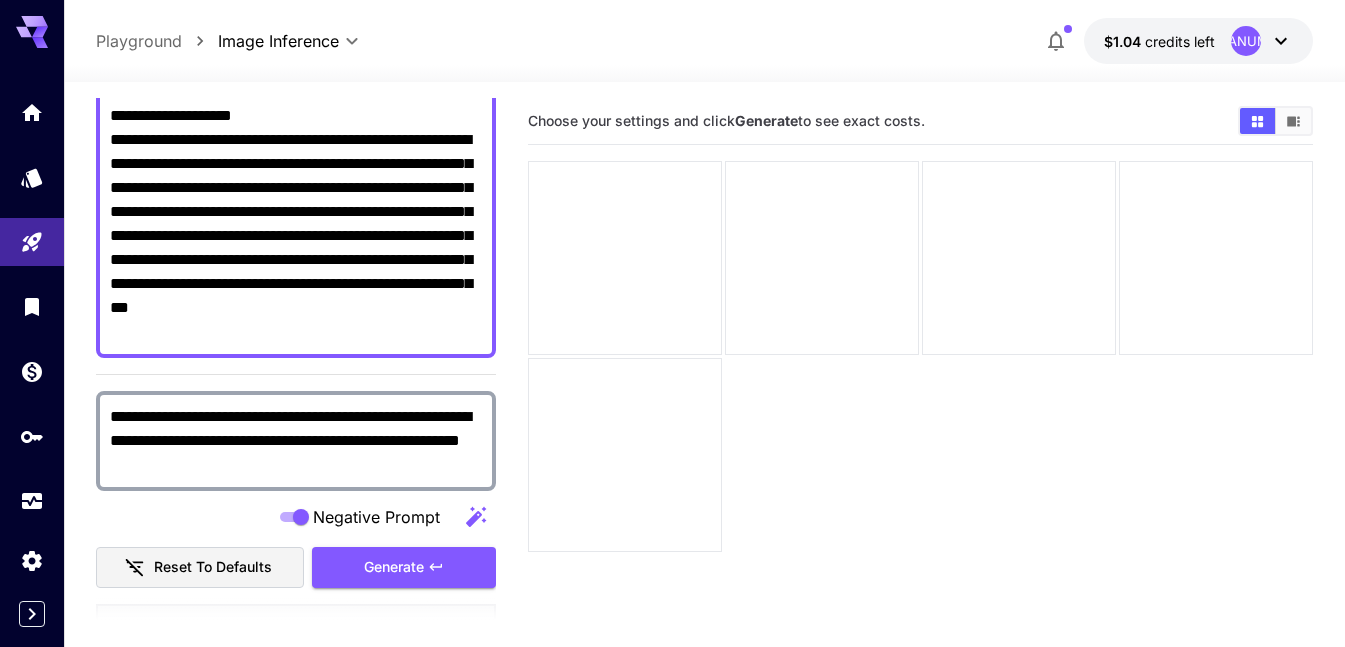 scroll, scrollTop: 0, scrollLeft: 0, axis: both 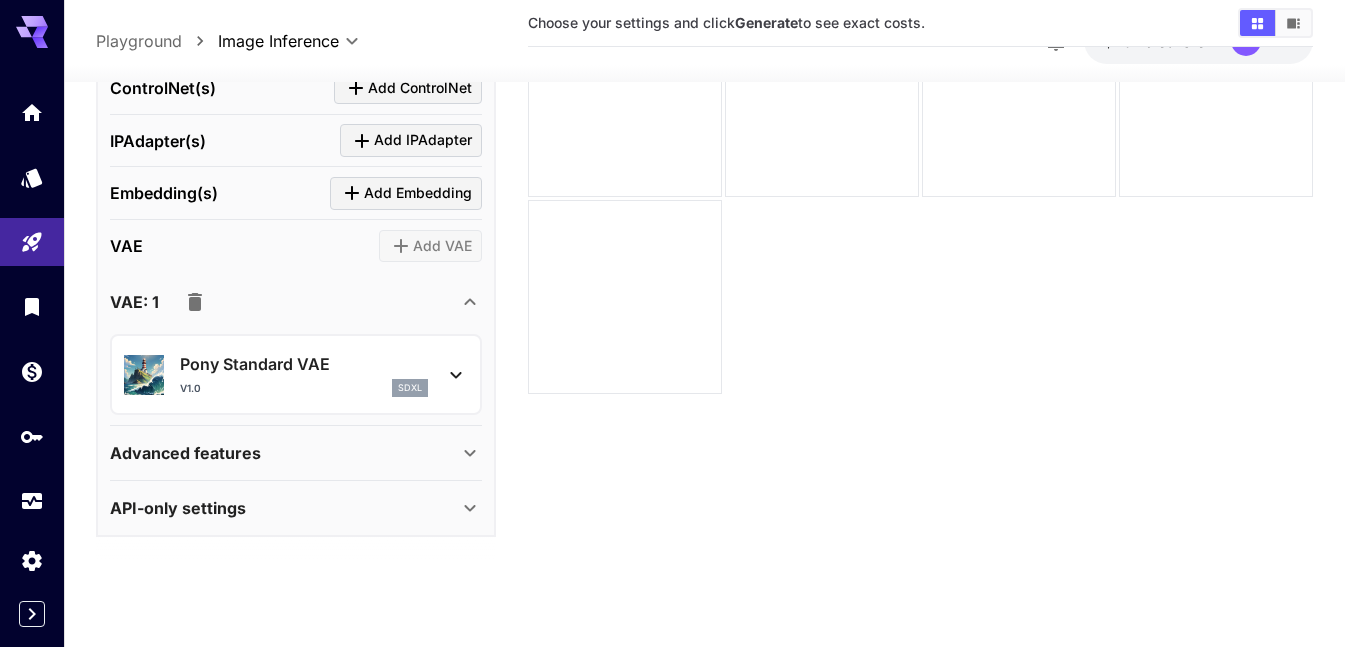 click on "Advanced features" at bounding box center (296, 453) 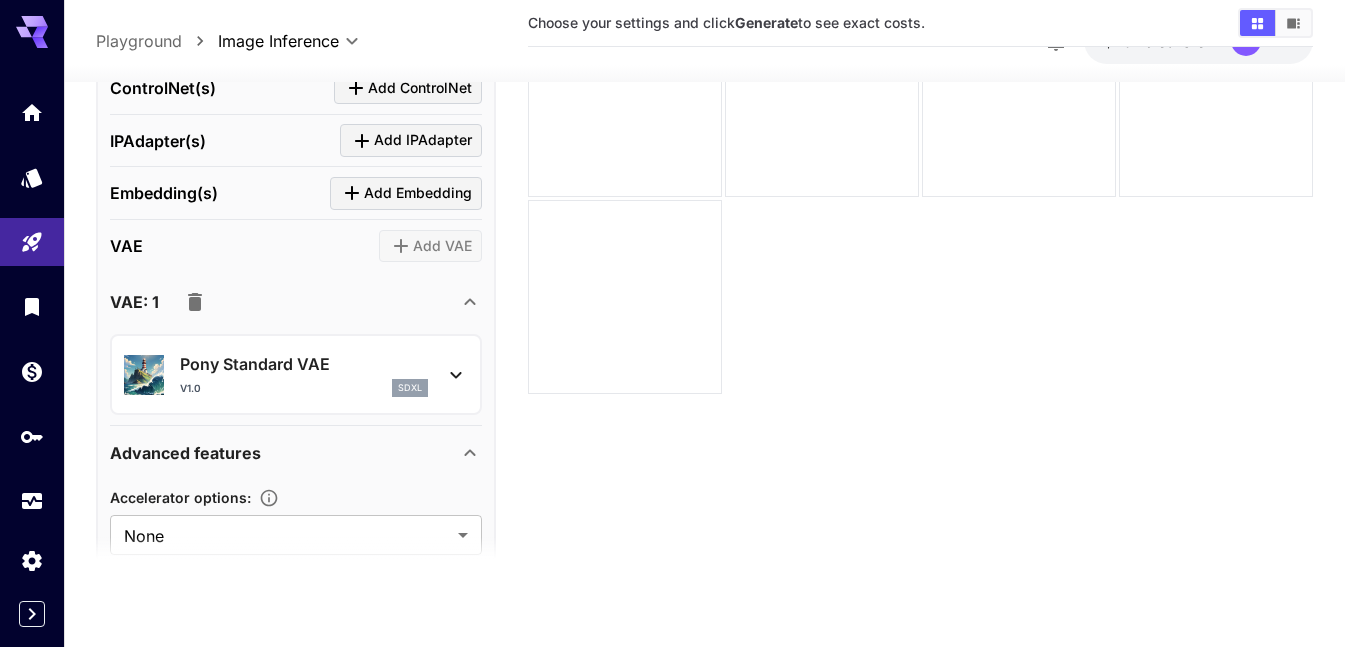 scroll, scrollTop: 2798, scrollLeft: 0, axis: vertical 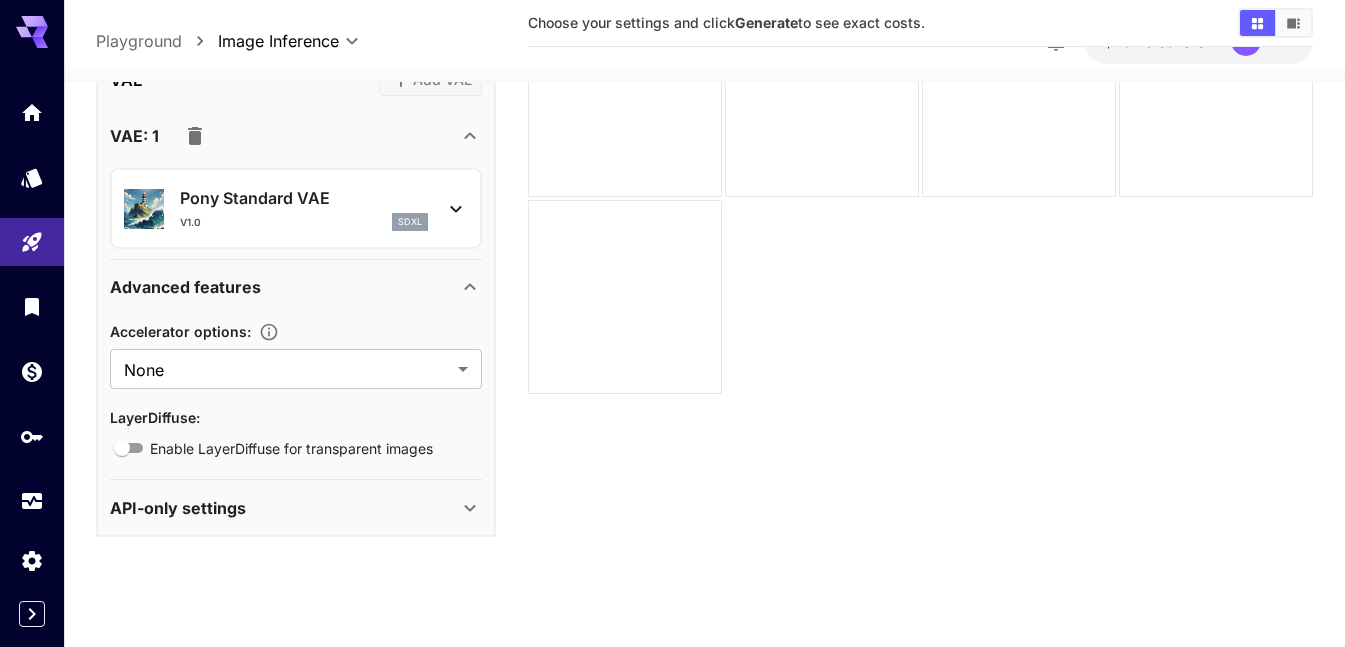 click on "API-only settings" at bounding box center (296, 508) 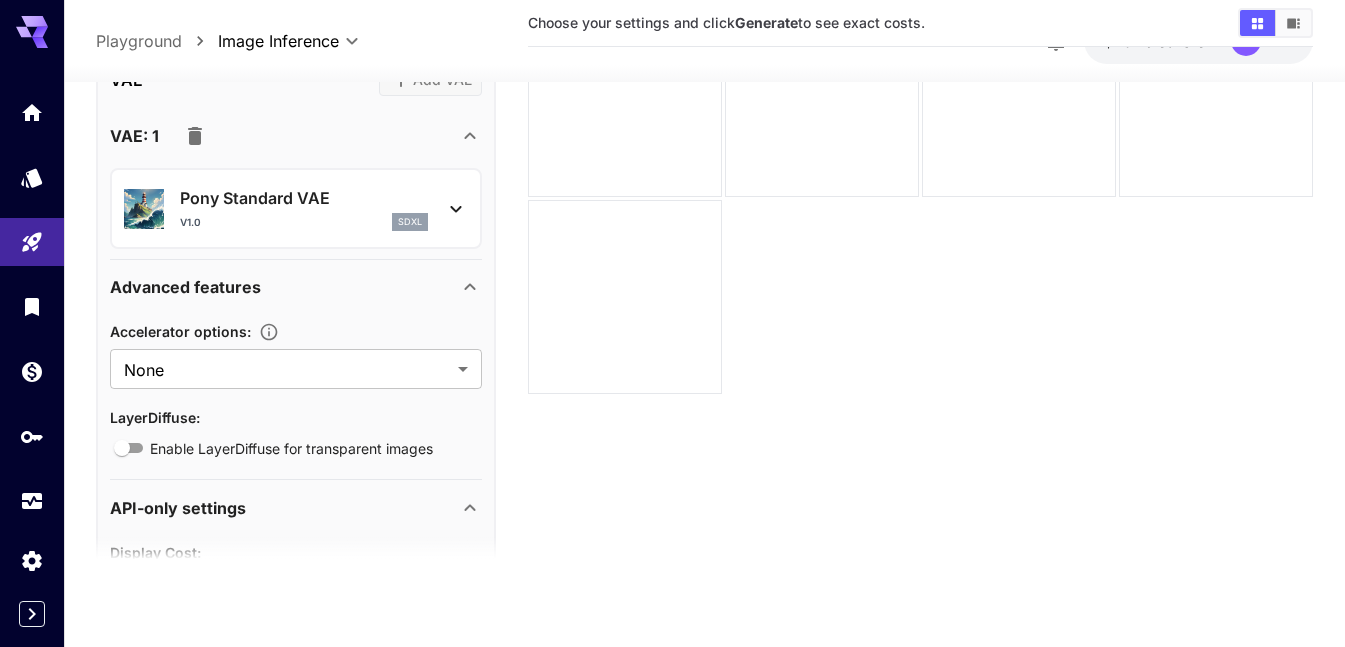 click on "Advanced features" at bounding box center (284, 287) 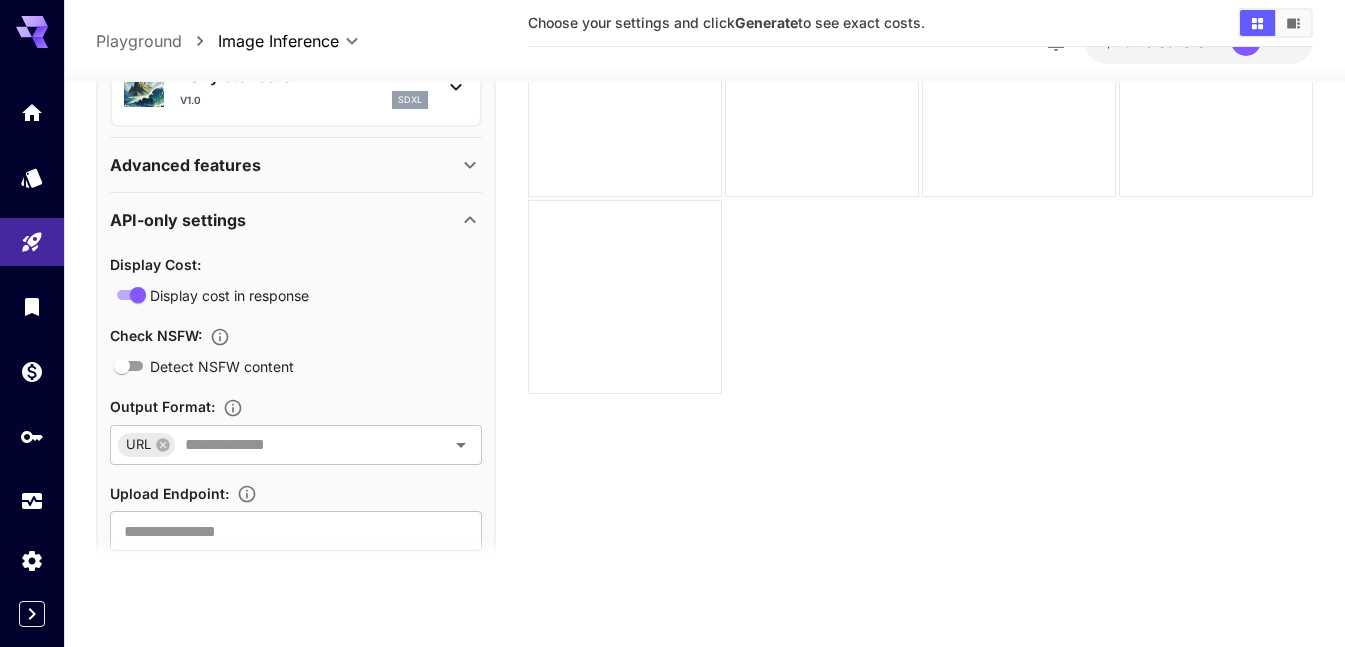 scroll, scrollTop: 2971, scrollLeft: 0, axis: vertical 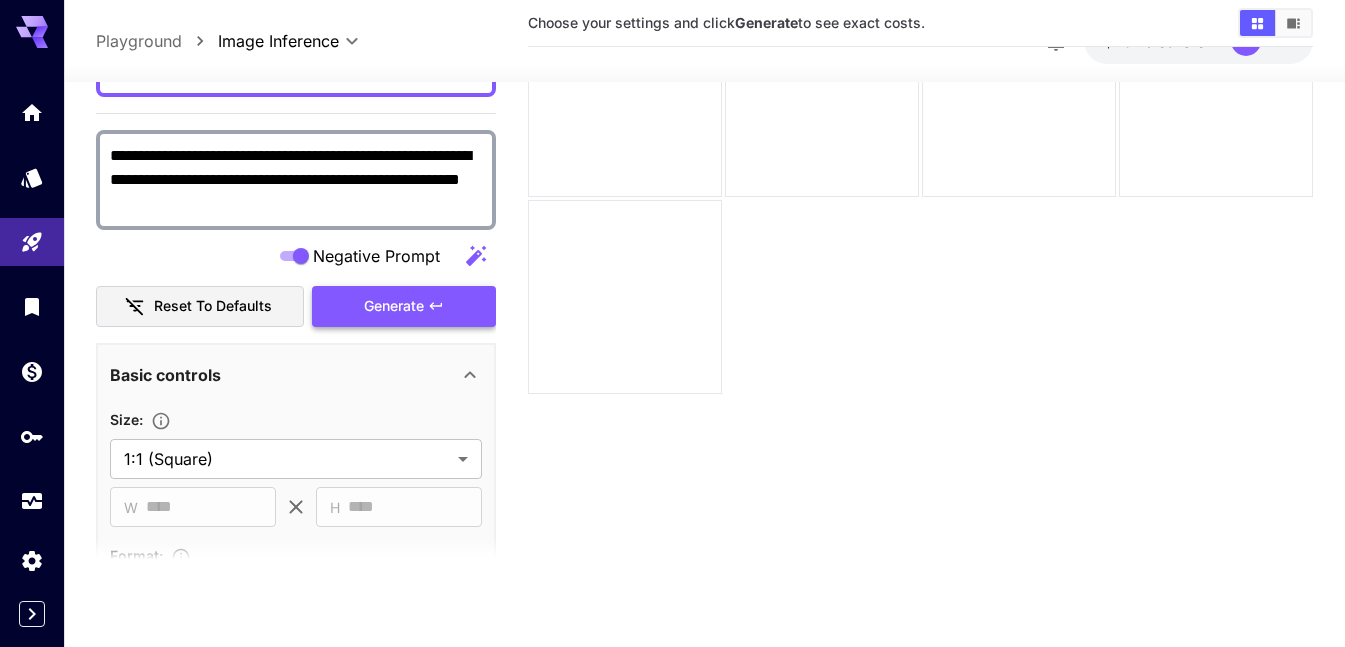 click on "Generate" at bounding box center [394, 306] 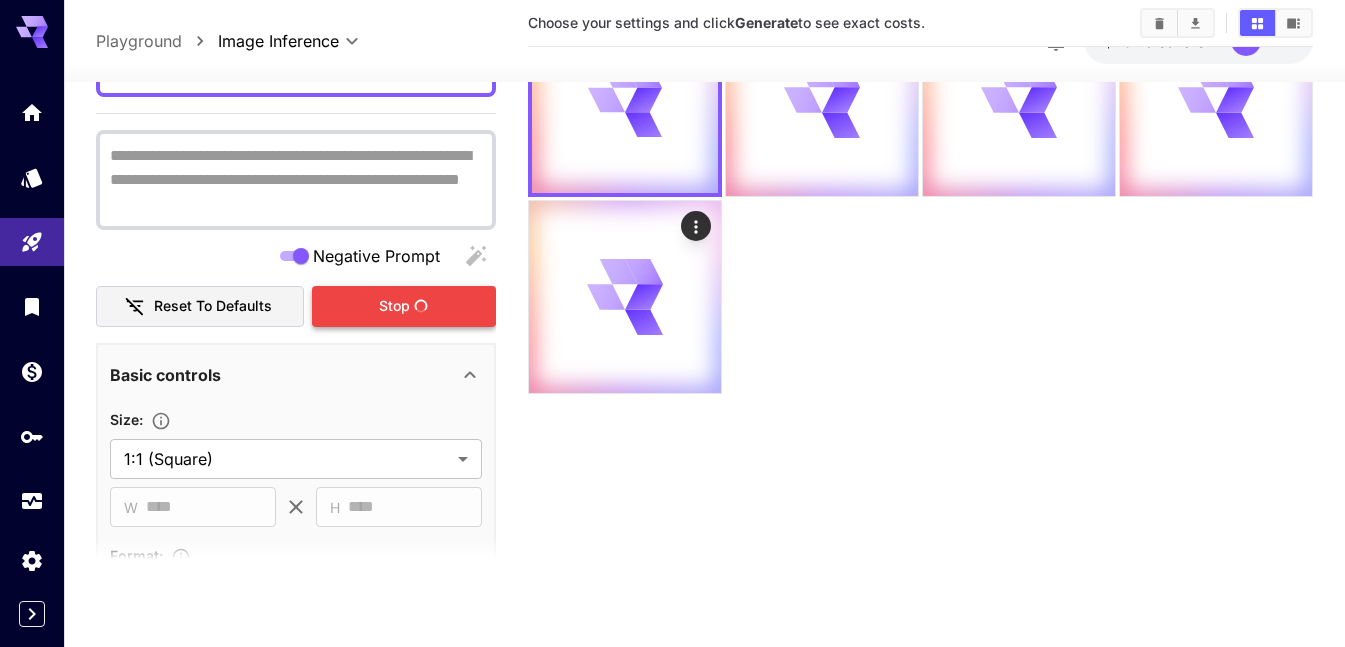 scroll, scrollTop: 0, scrollLeft: 0, axis: both 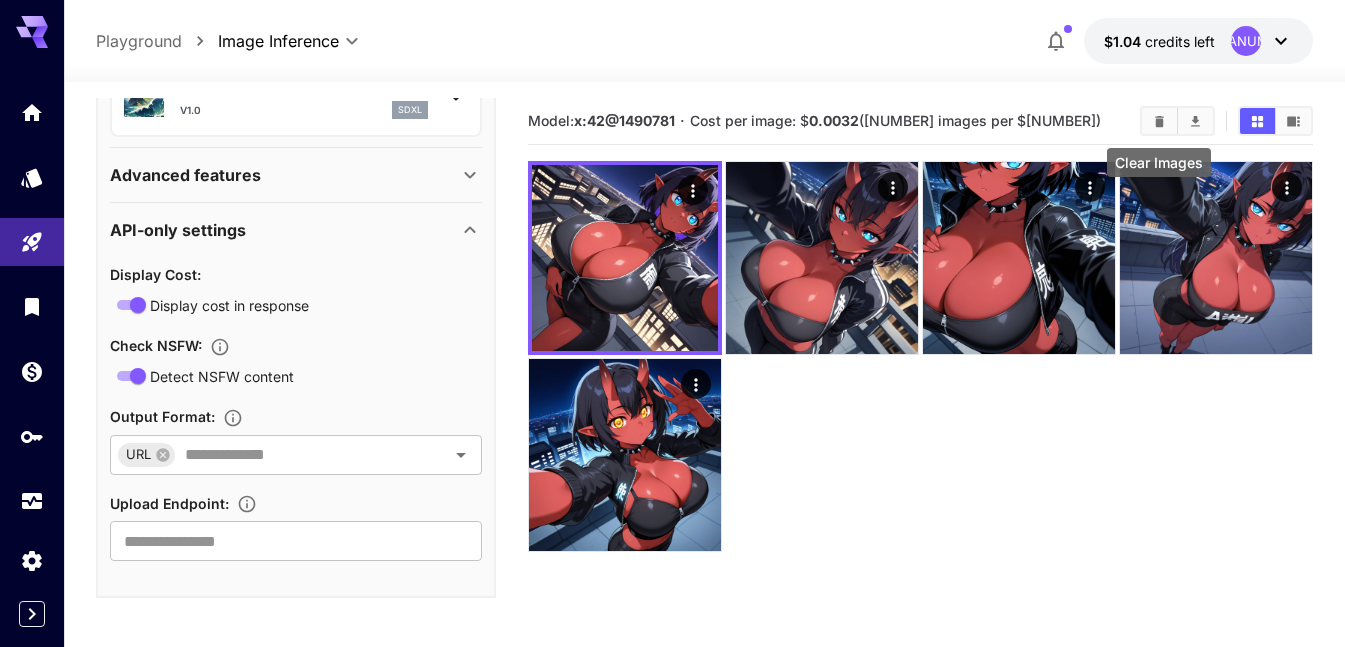 click 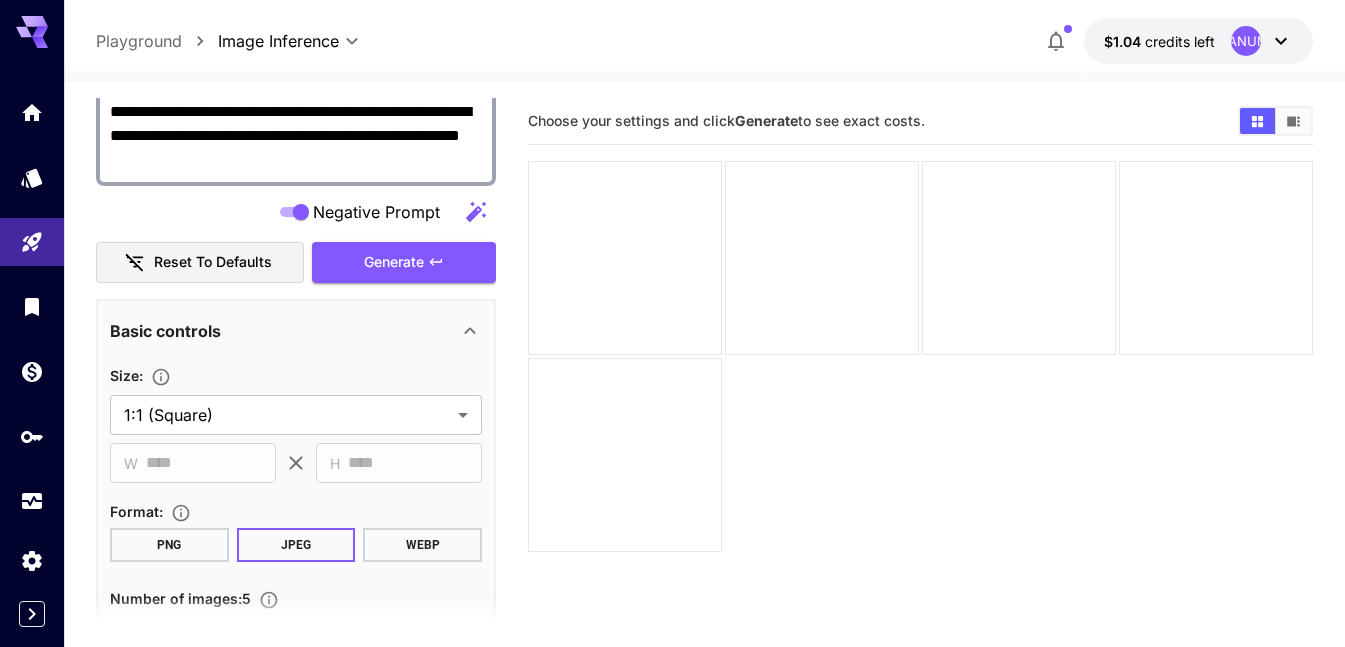 scroll, scrollTop: 600, scrollLeft: 0, axis: vertical 